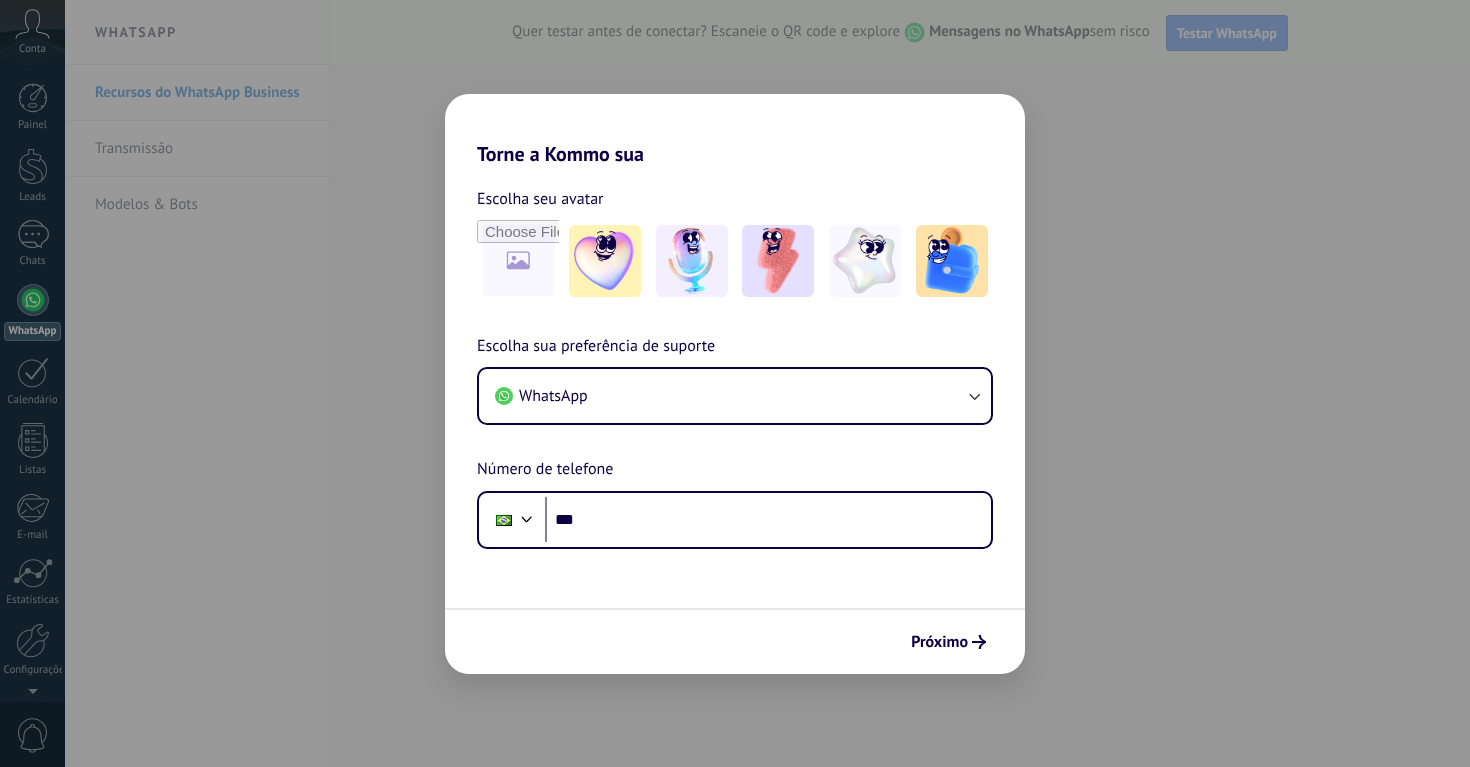 scroll, scrollTop: 0, scrollLeft: 0, axis: both 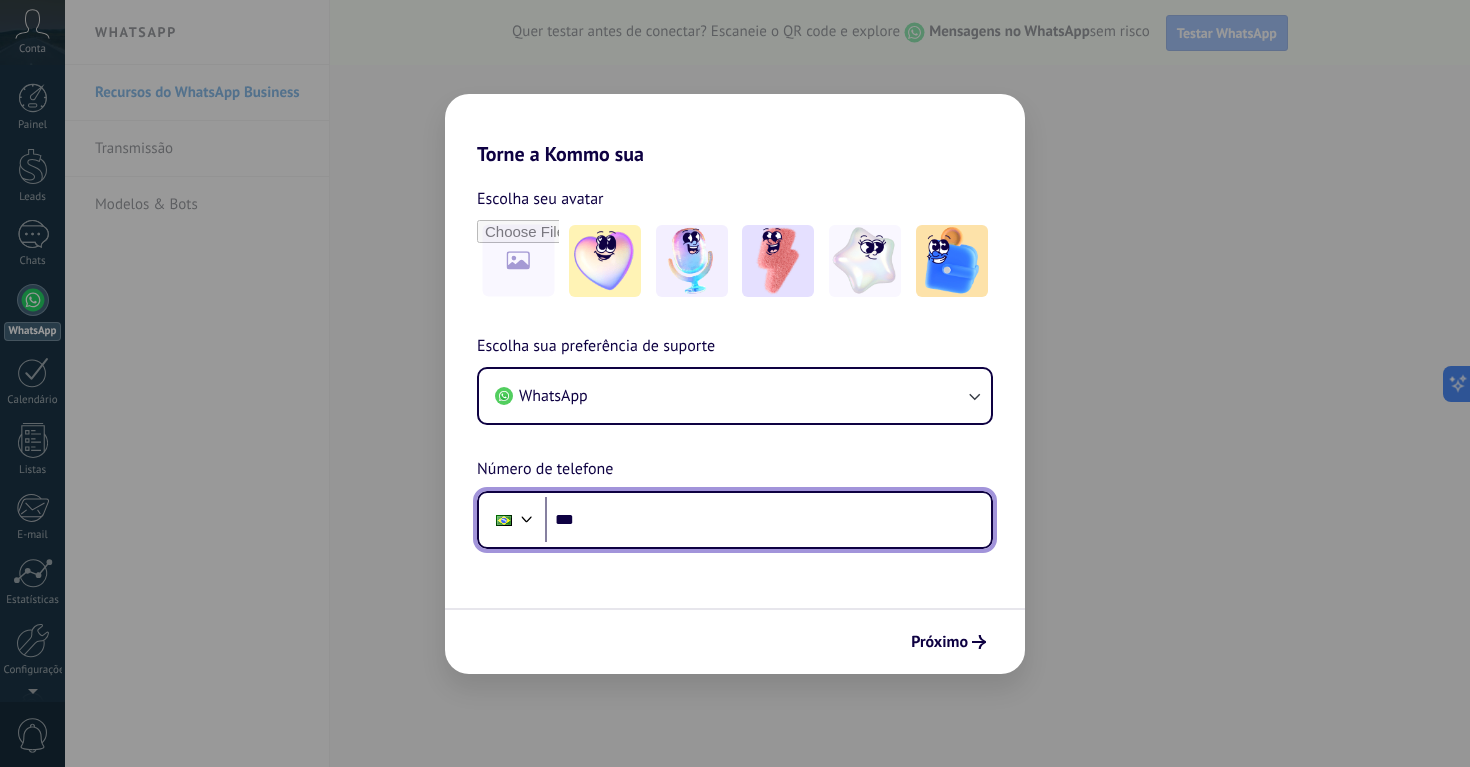 click on "***" at bounding box center (768, 520) 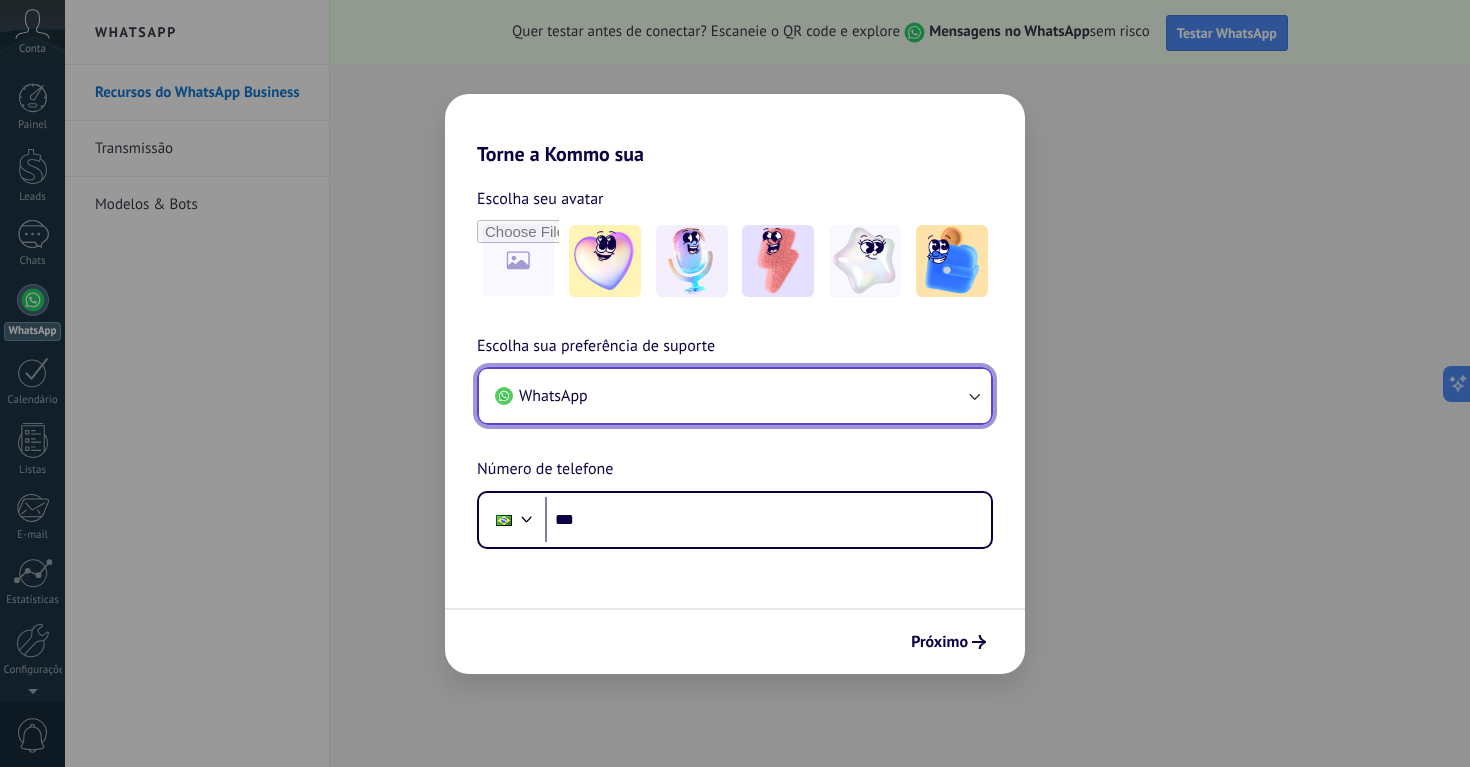 click on "WhatsApp" at bounding box center [735, 396] 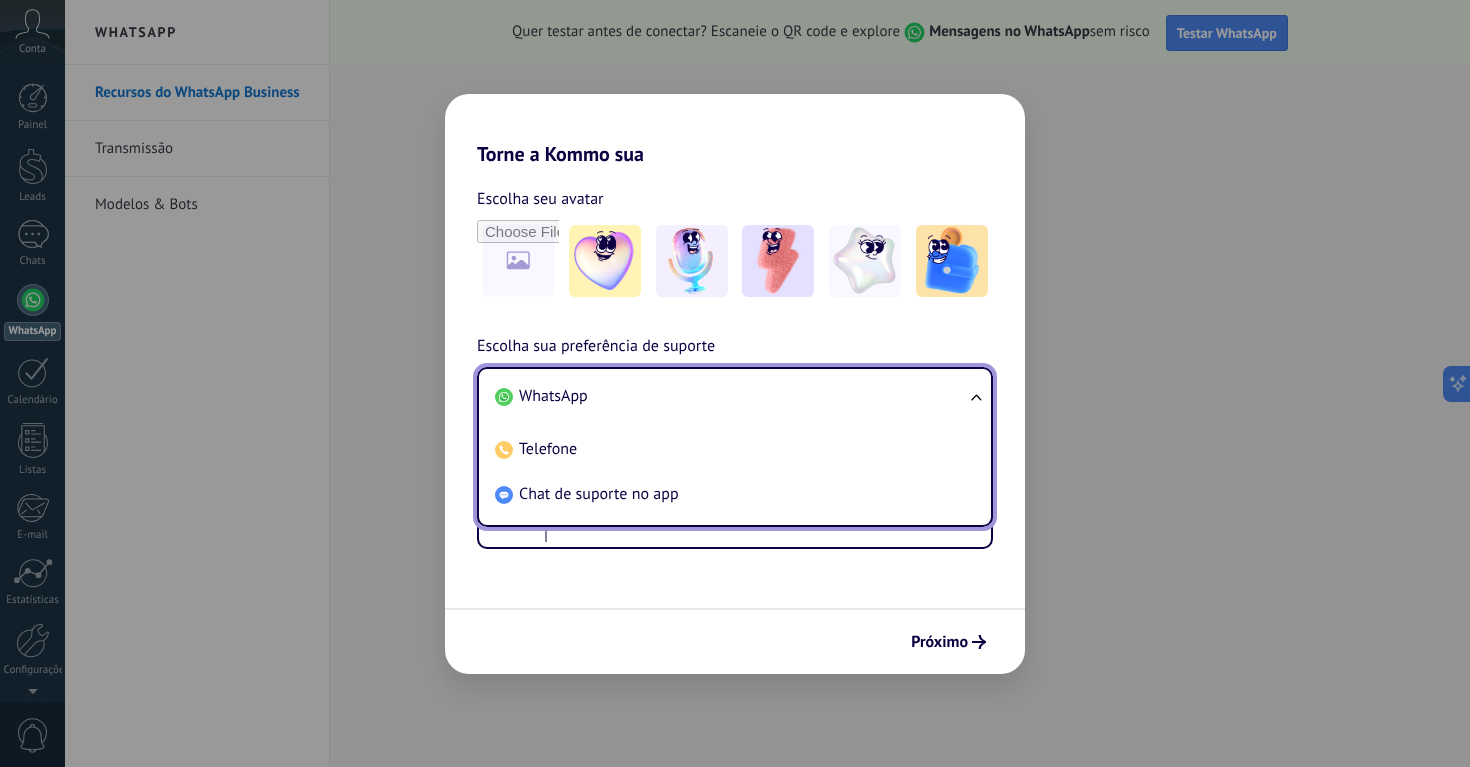 click on "WhatsApp" at bounding box center (731, 396) 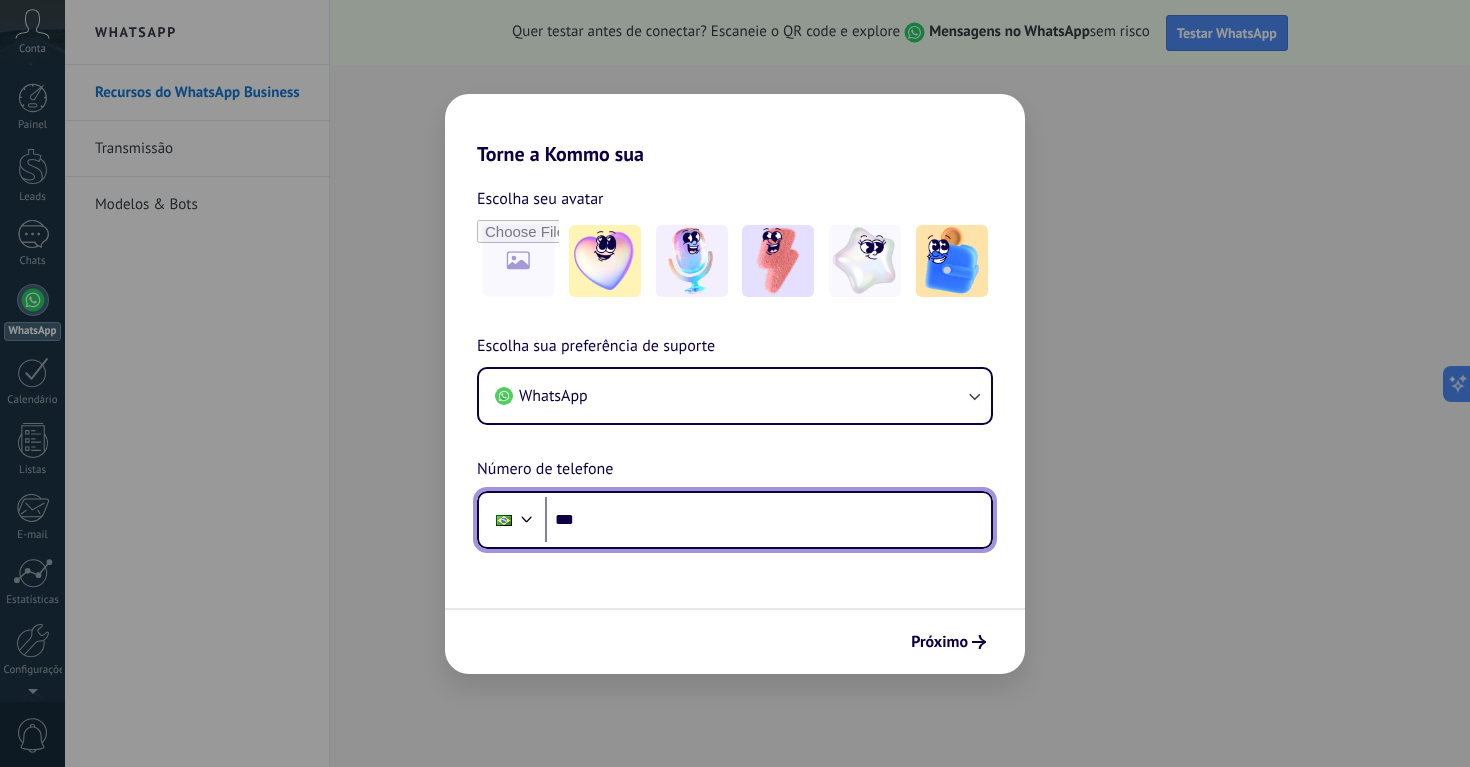 click on "***" at bounding box center [768, 520] 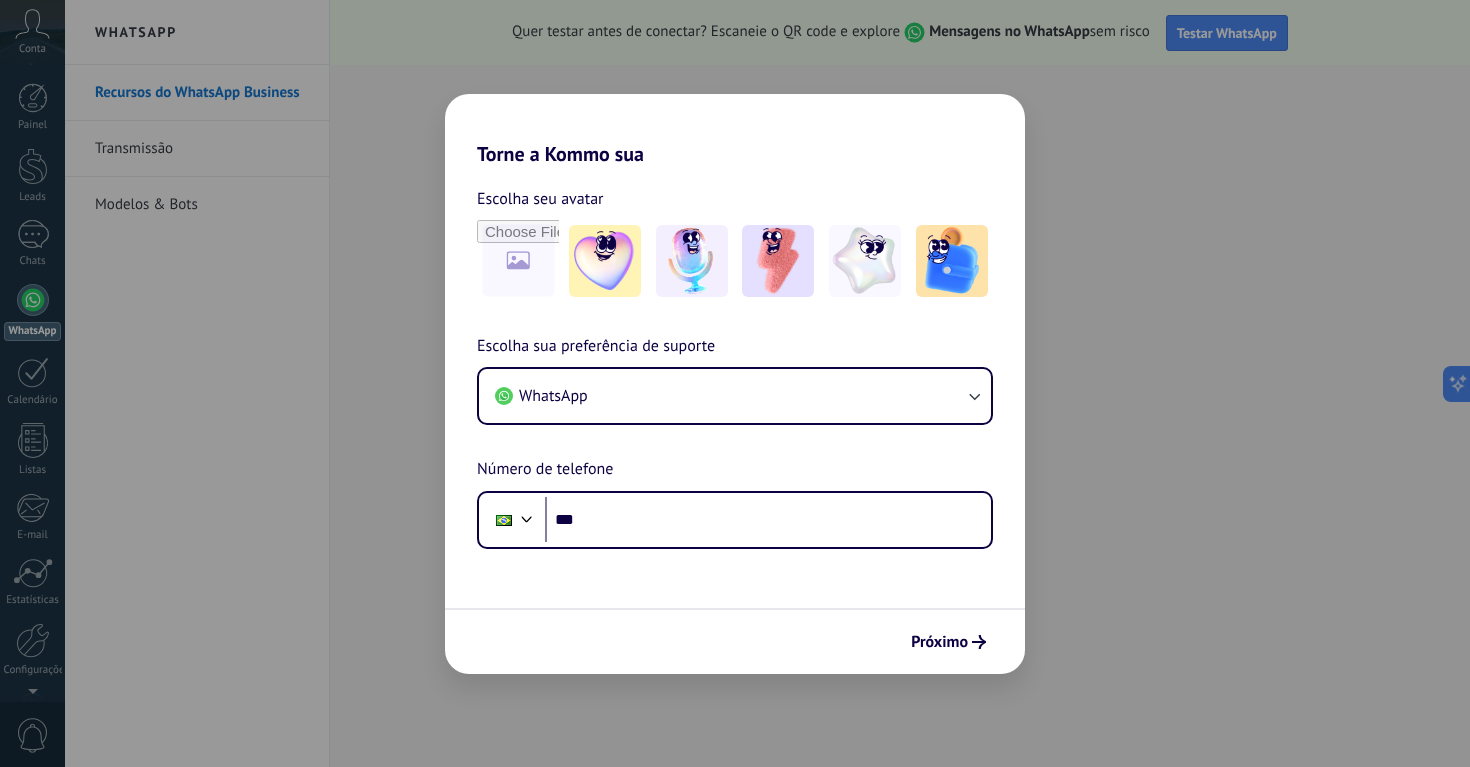 scroll, scrollTop: 0, scrollLeft: 0, axis: both 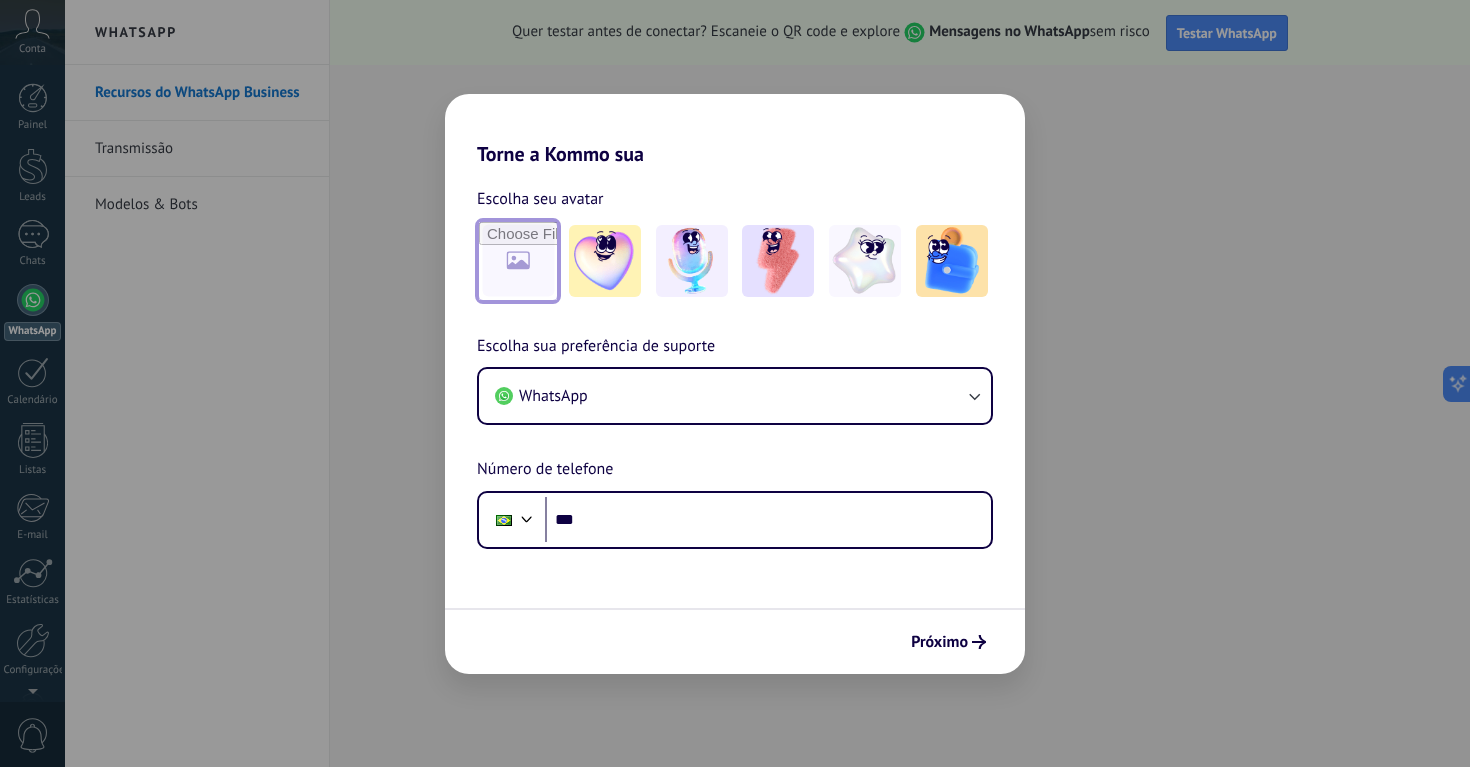 click at bounding box center (518, 261) 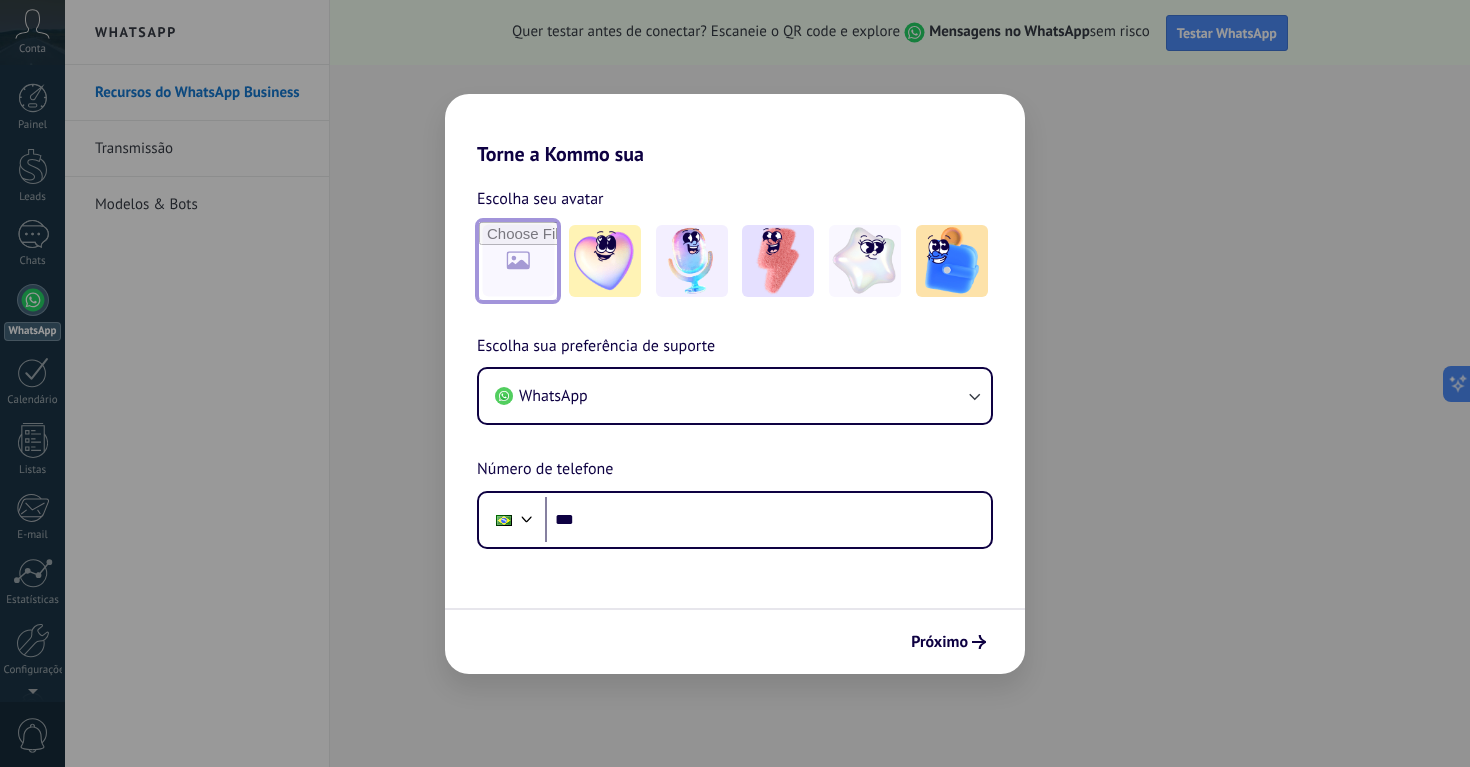 type on "**********" 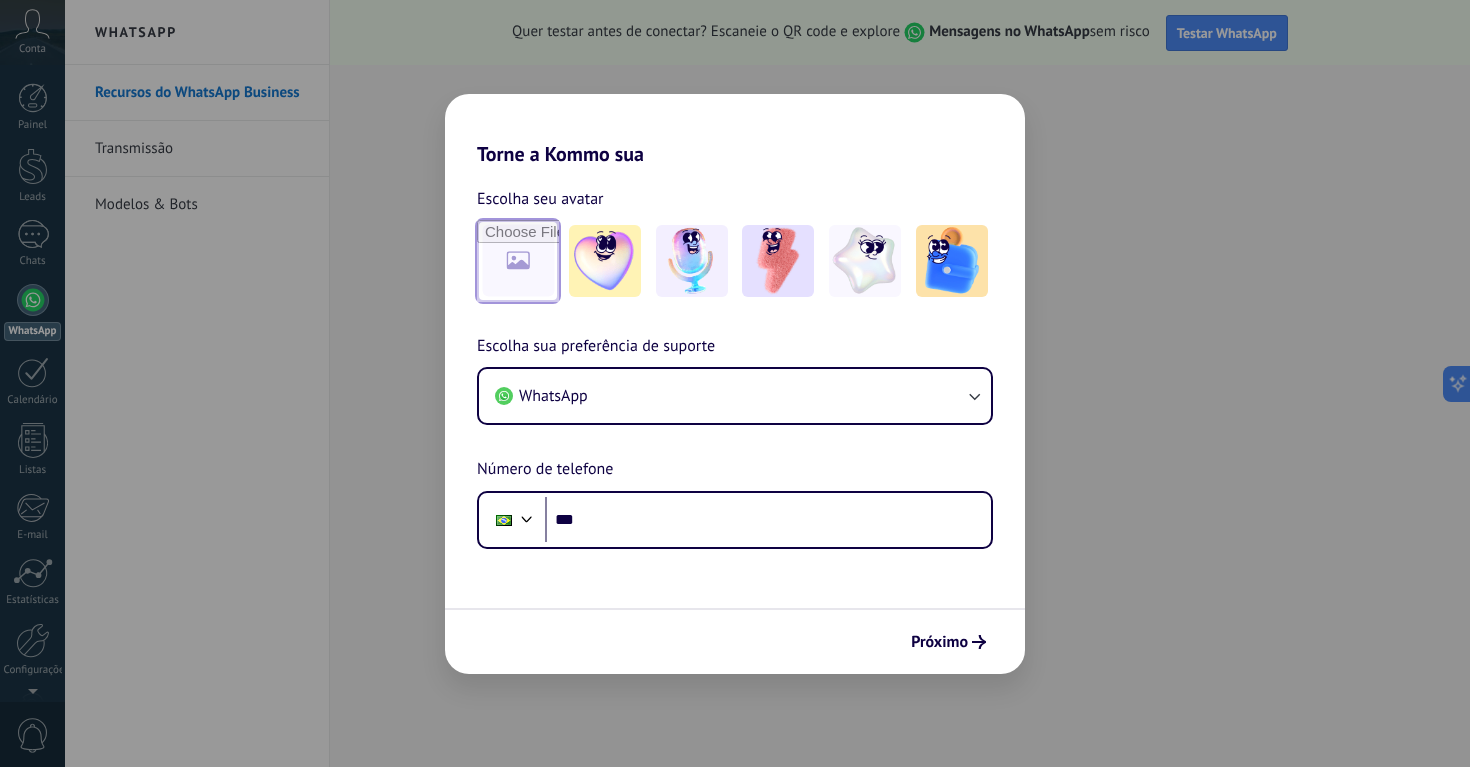 scroll, scrollTop: 0, scrollLeft: 0, axis: both 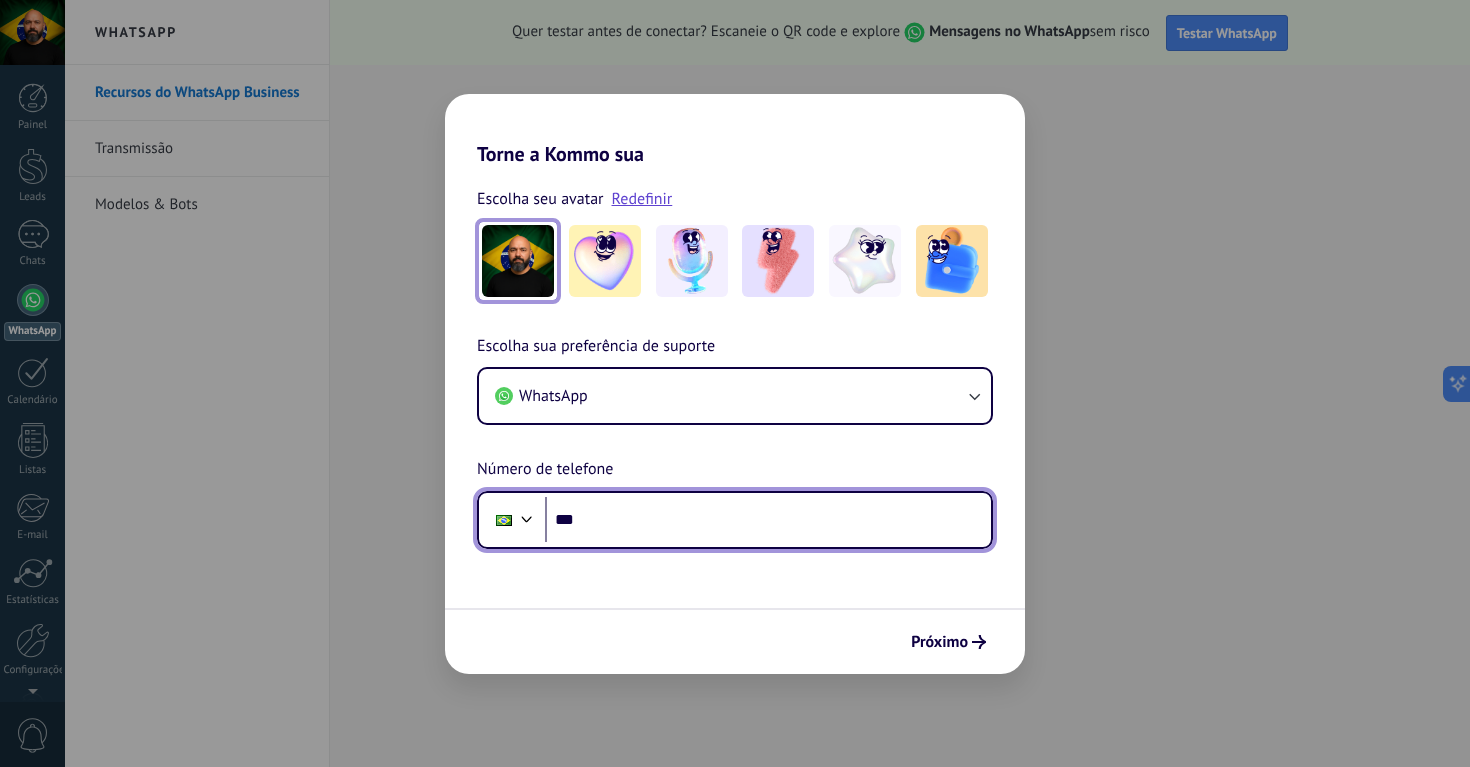 click on "***" at bounding box center (768, 520) 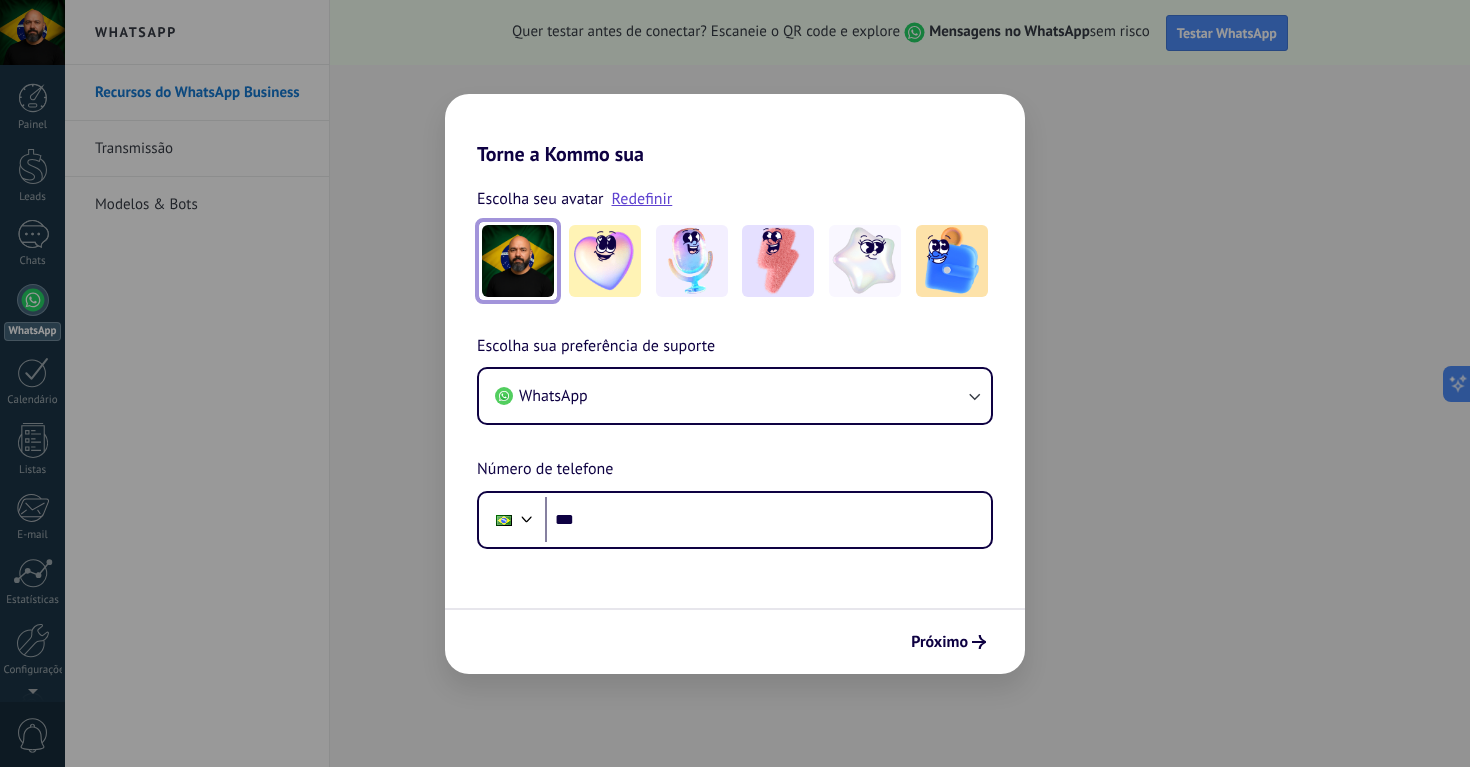 click on "Torne a Kommo sua Escolha seu avatar Redefinir Escolha sua preferência de suporte WhatsApp Número de telefone Phone *** Próximo" at bounding box center (735, 383) 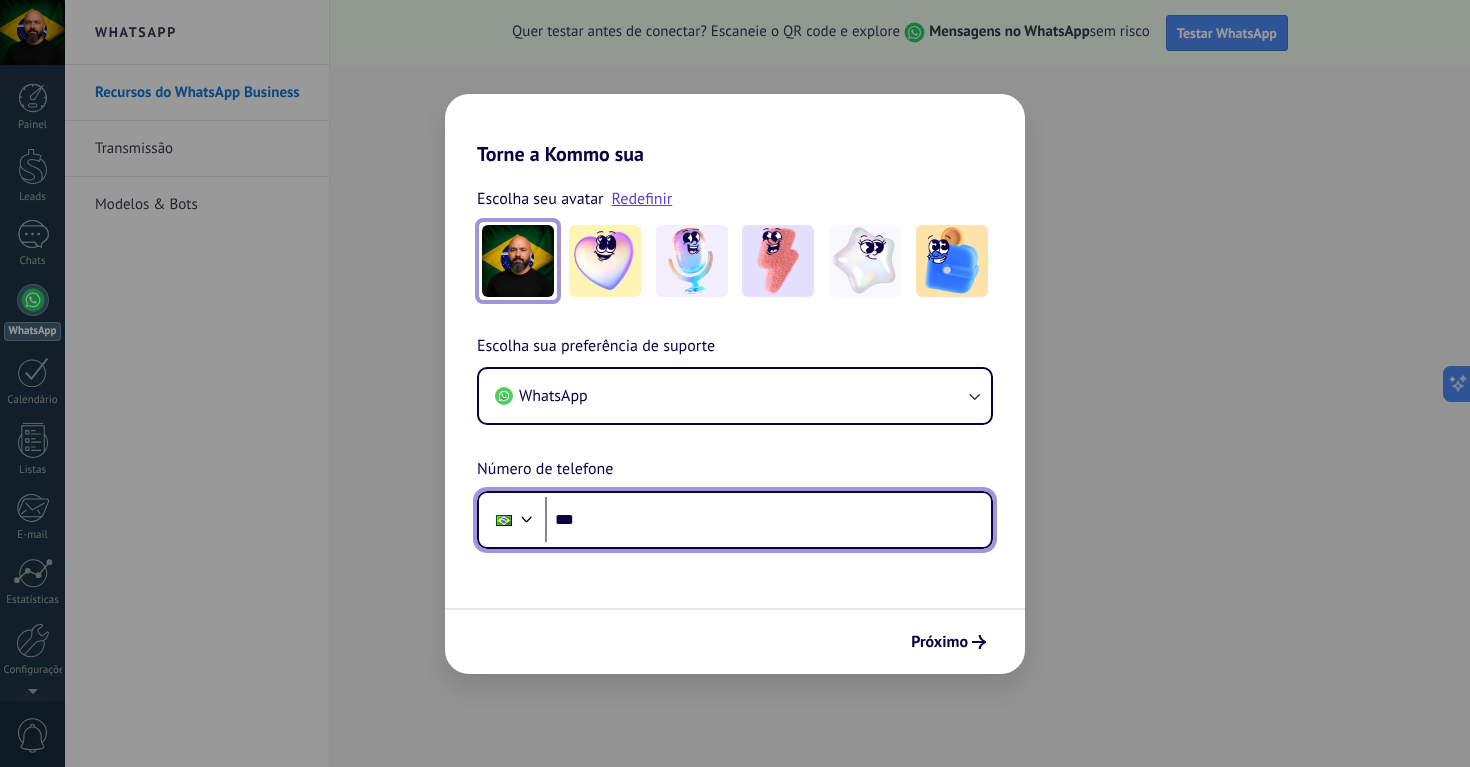 click on "***" at bounding box center (768, 520) 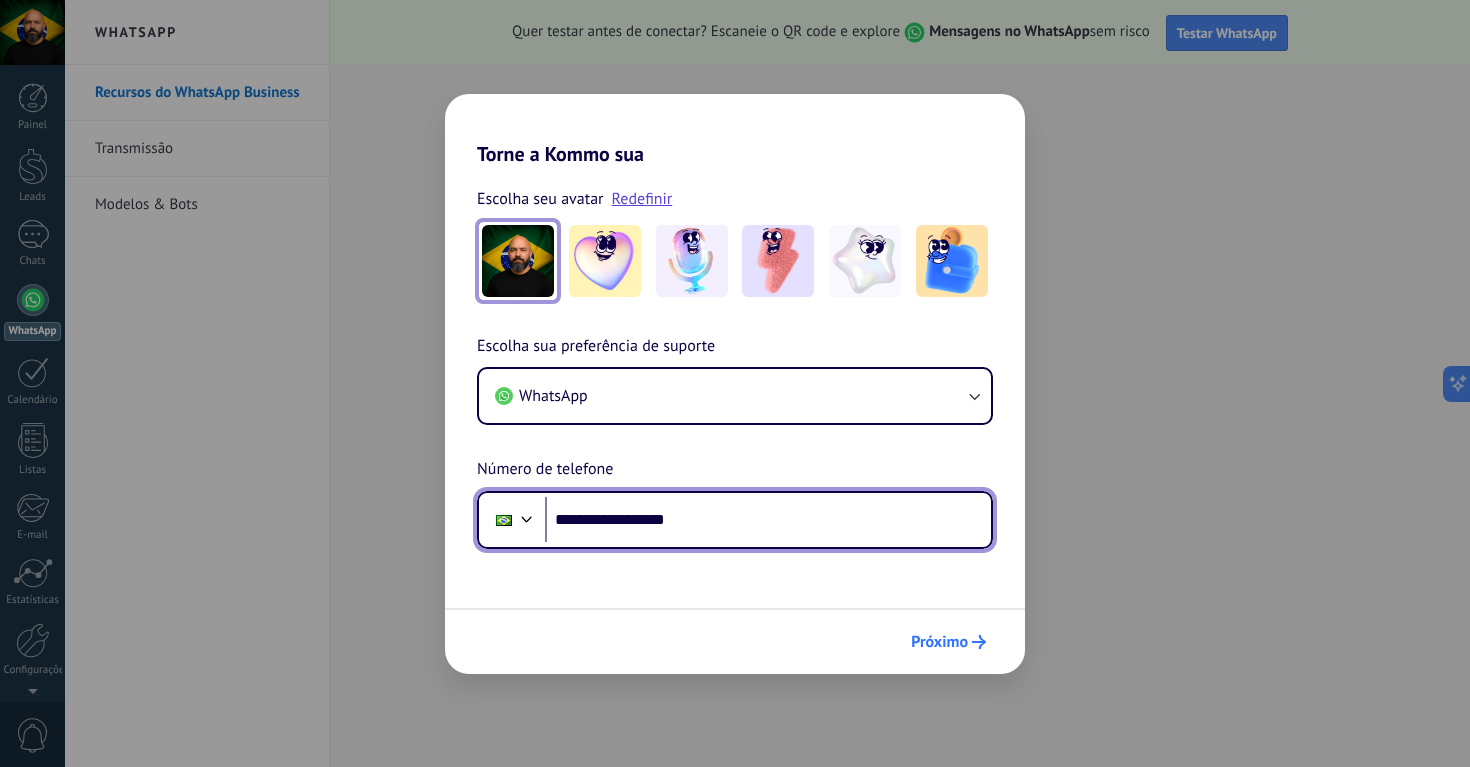 type on "**********" 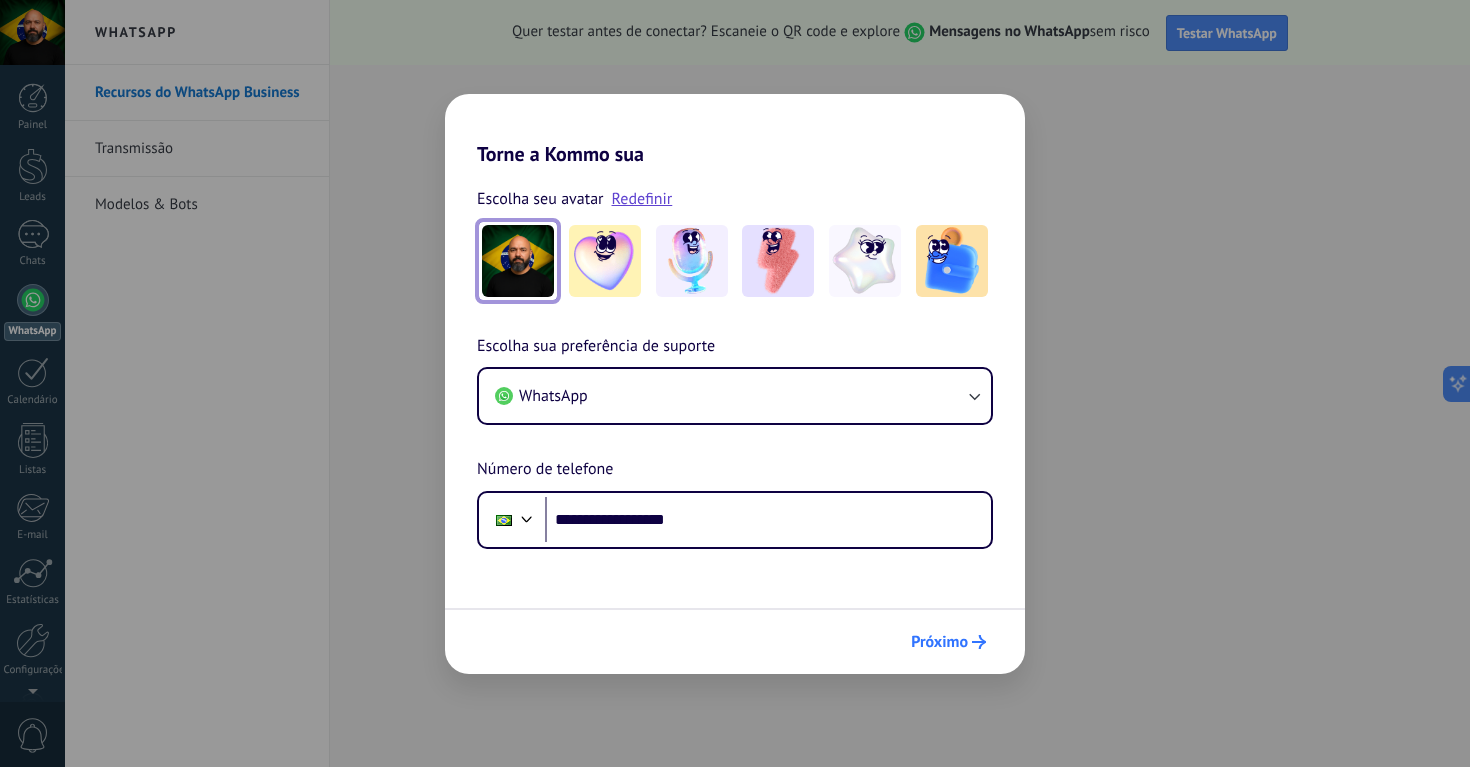 click on "Próximo" at bounding box center (939, 642) 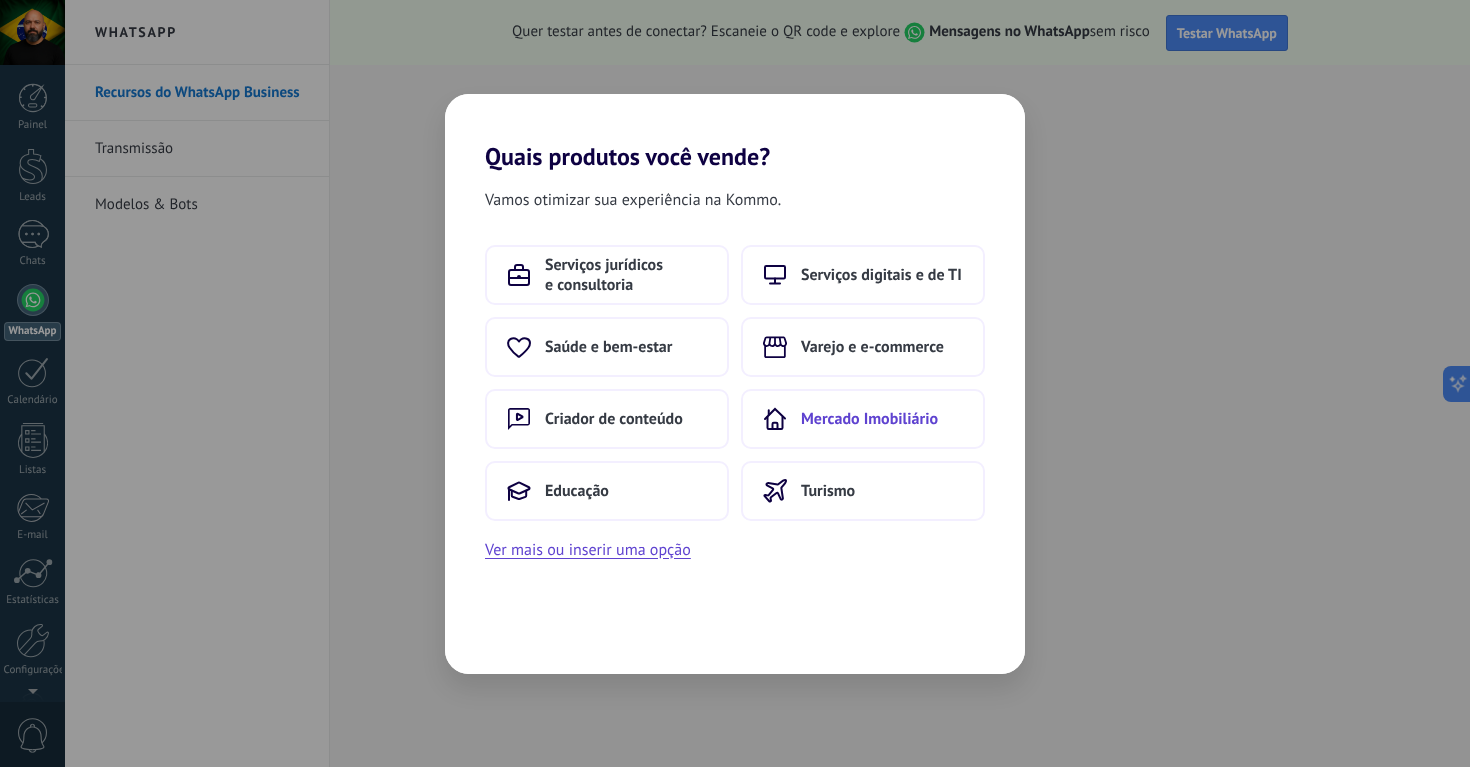 click on "Mercado Imobiliário" at bounding box center [626, 275] 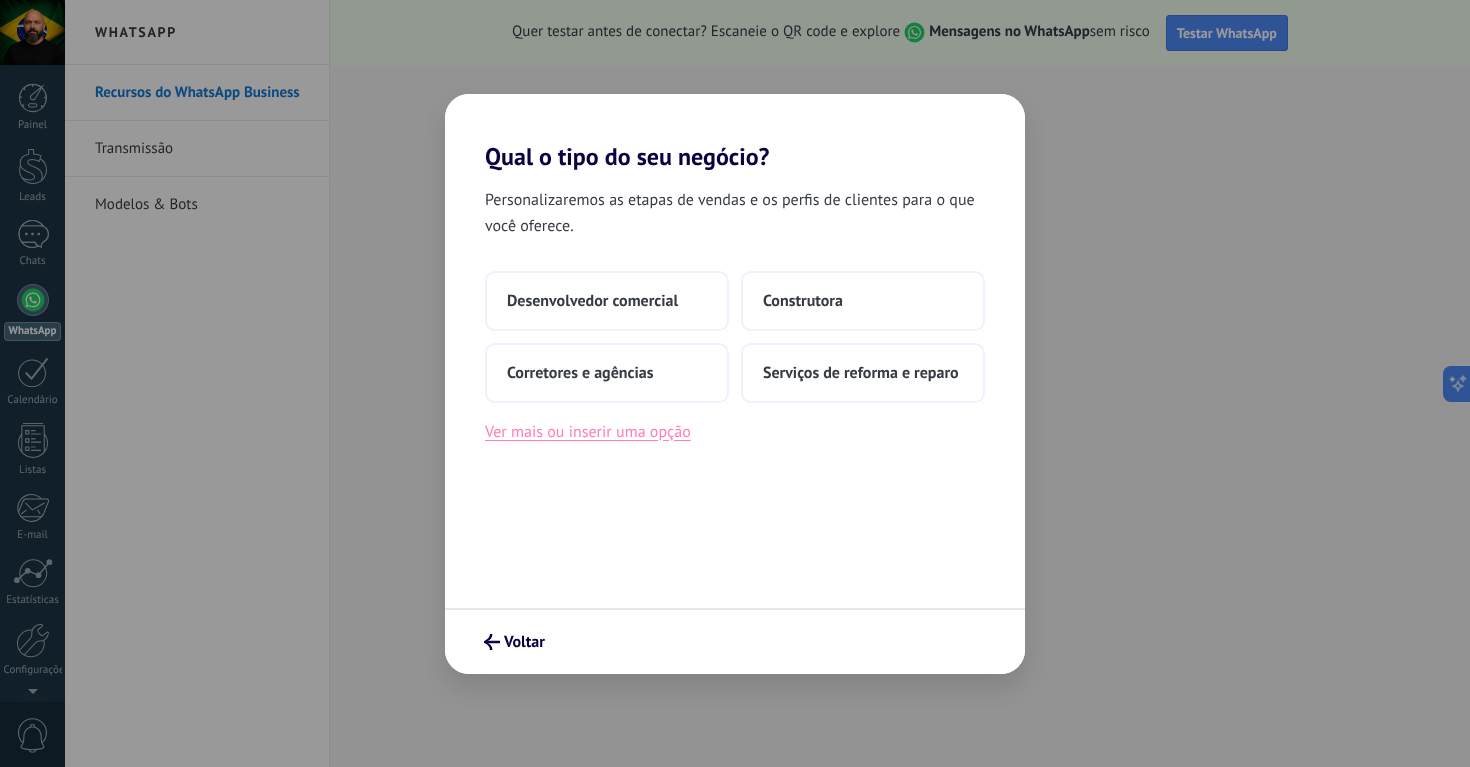 click on "Ver mais ou inserir uma opção" at bounding box center [588, 432] 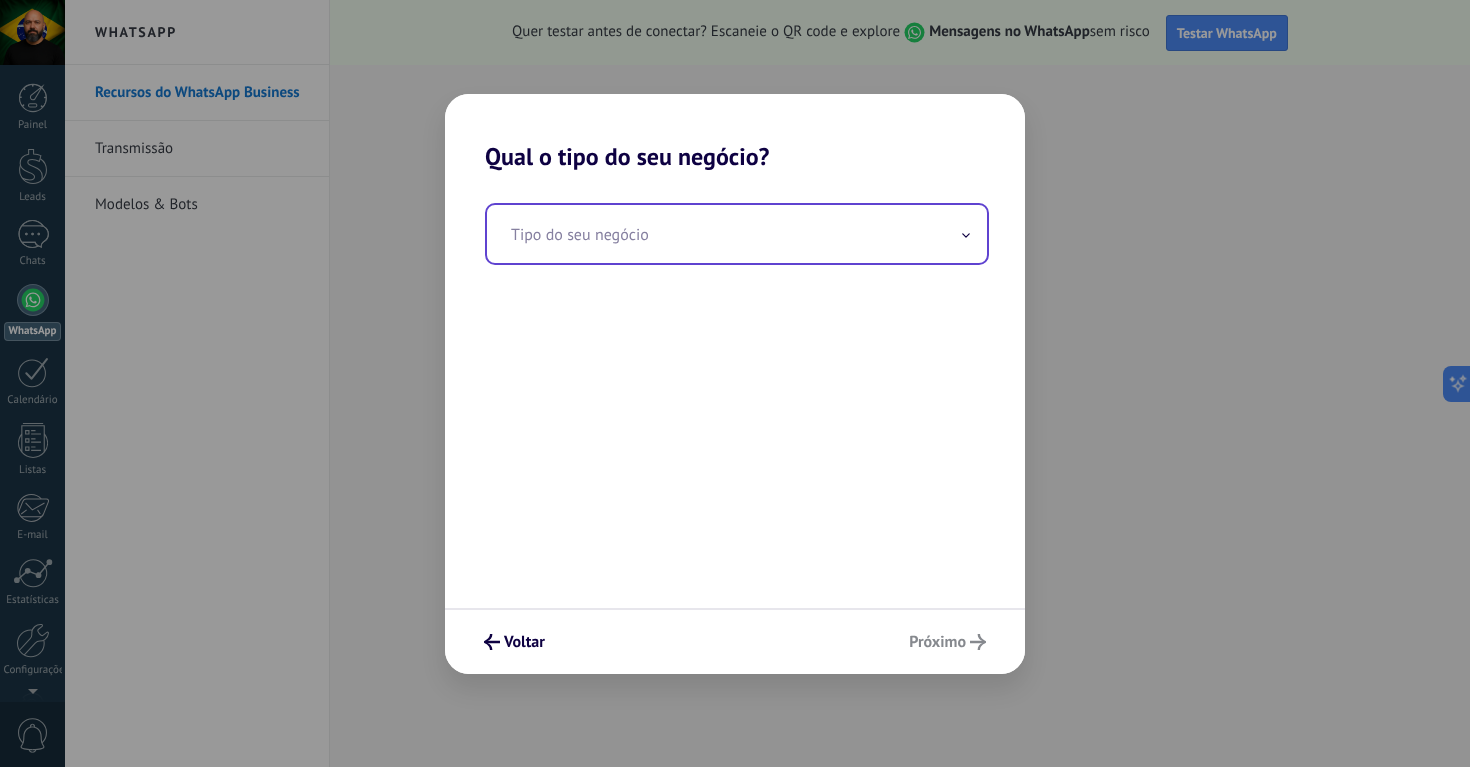 click at bounding box center (737, 234) 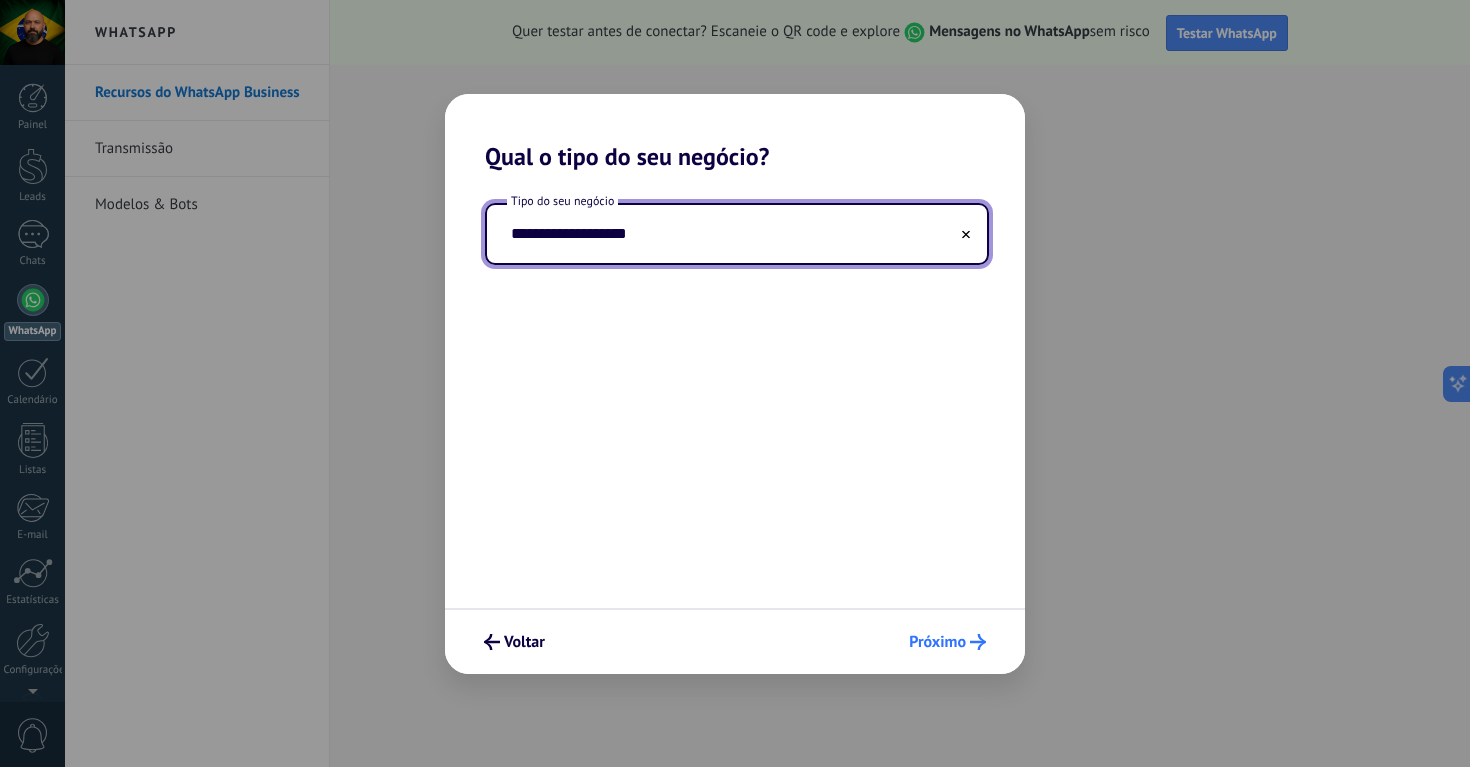 type on "**********" 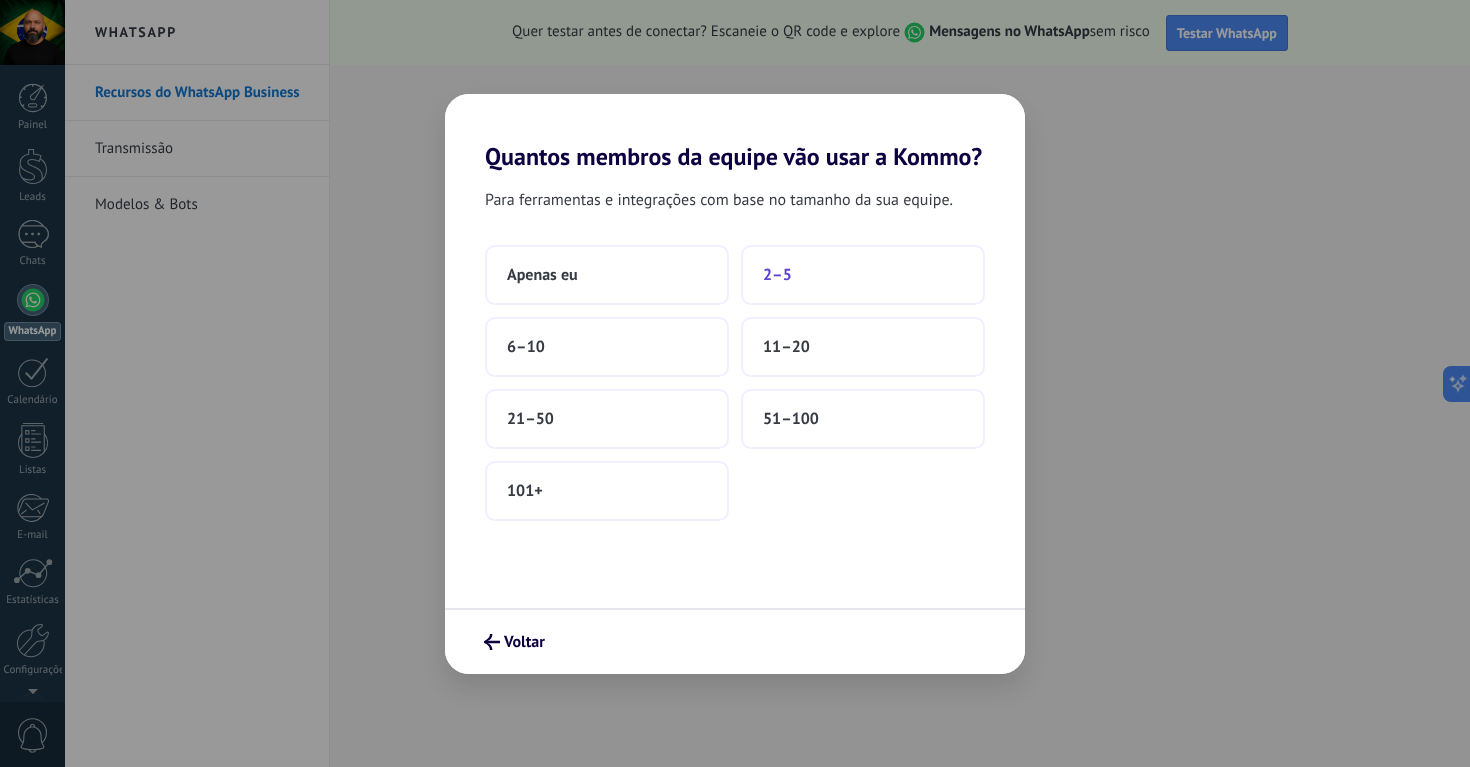 click on "2–5" at bounding box center (863, 275) 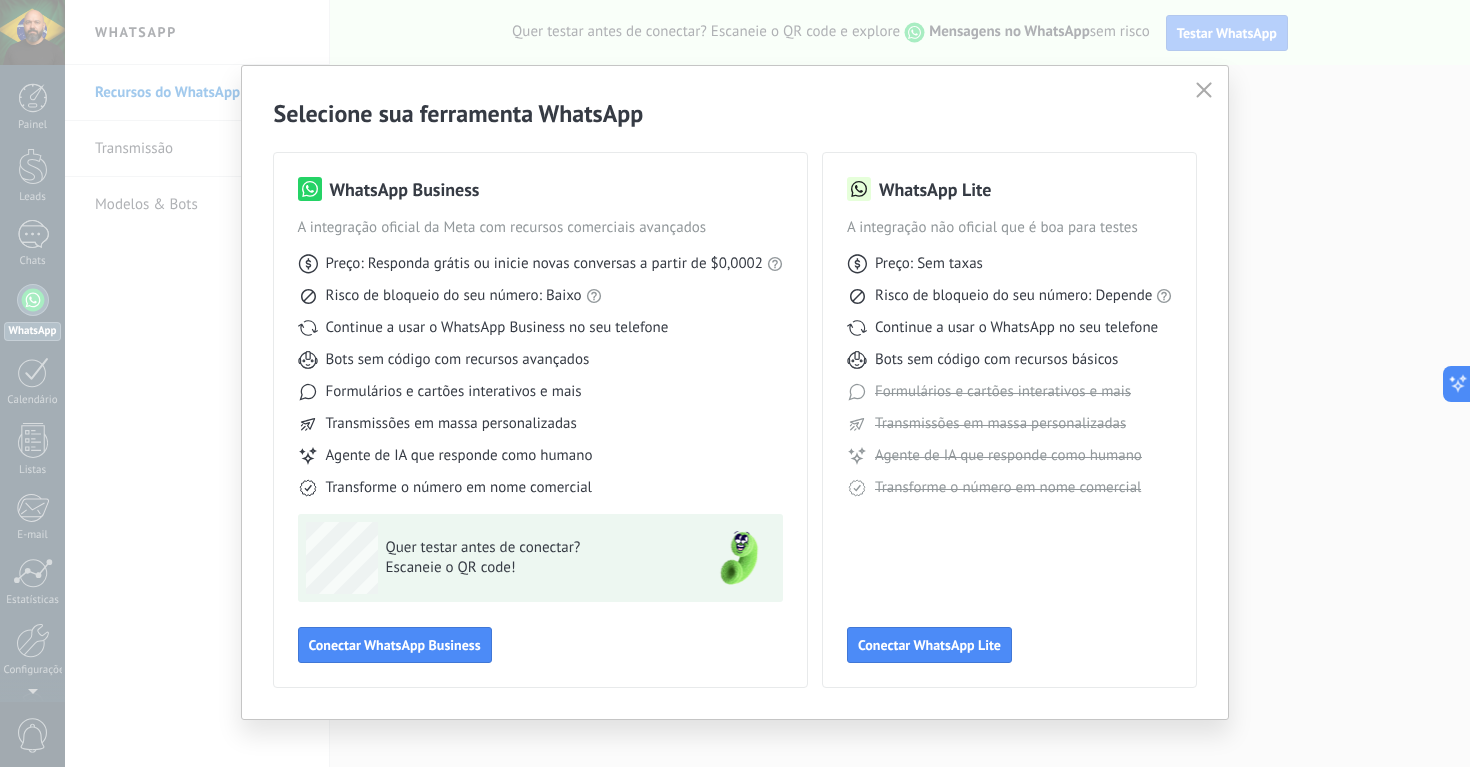 scroll, scrollTop: 18, scrollLeft: 0, axis: vertical 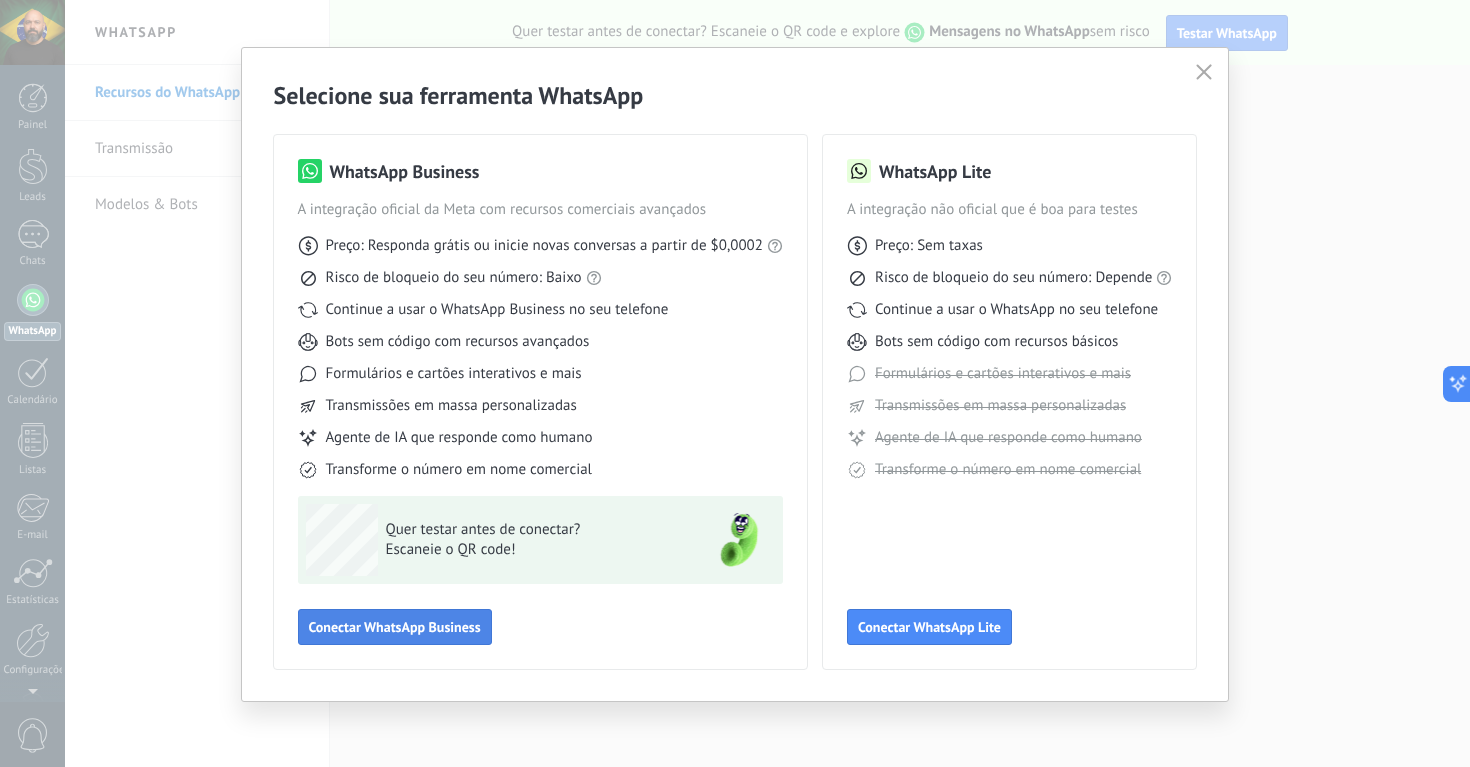 click on "Conectar WhatsApp Business" at bounding box center (395, 627) 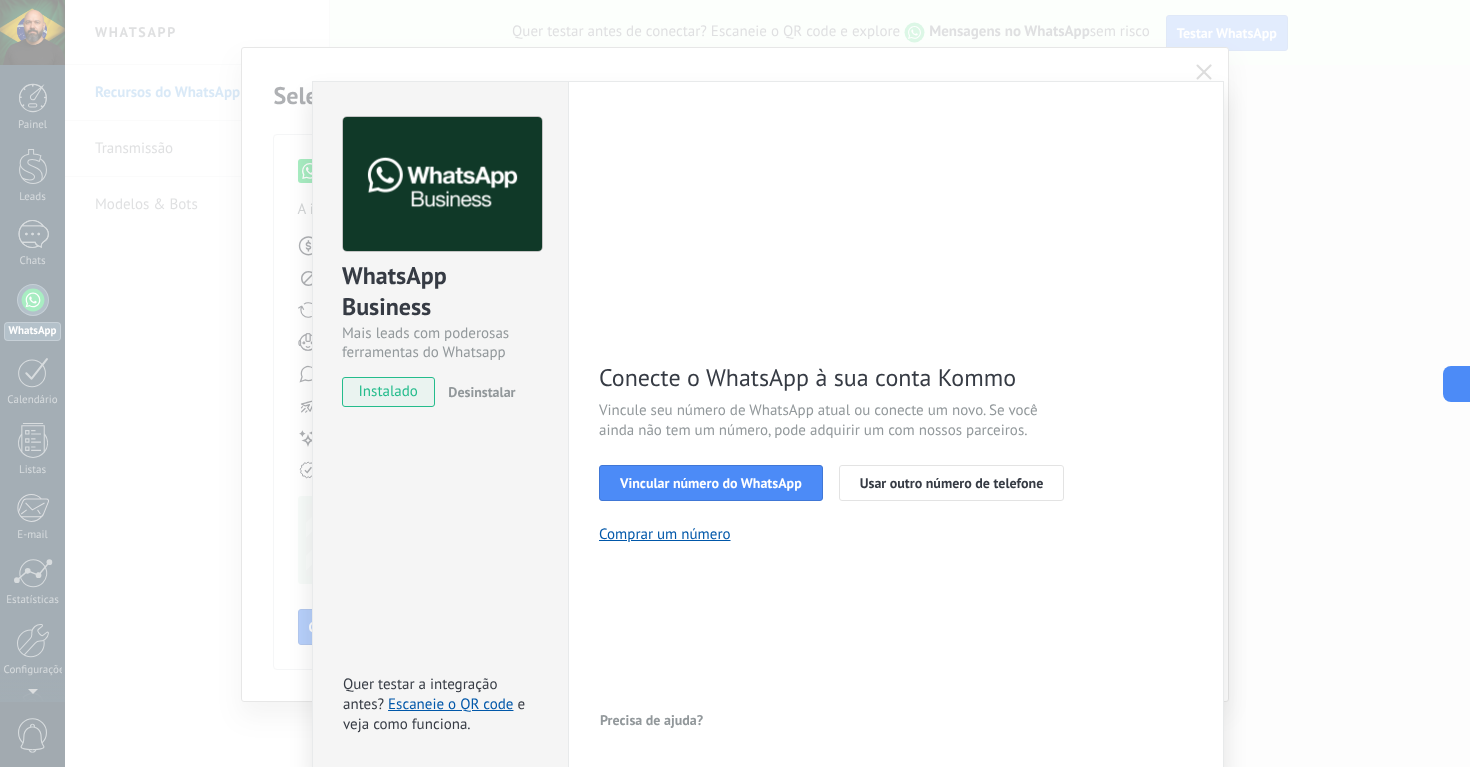 scroll, scrollTop: 9, scrollLeft: 0, axis: vertical 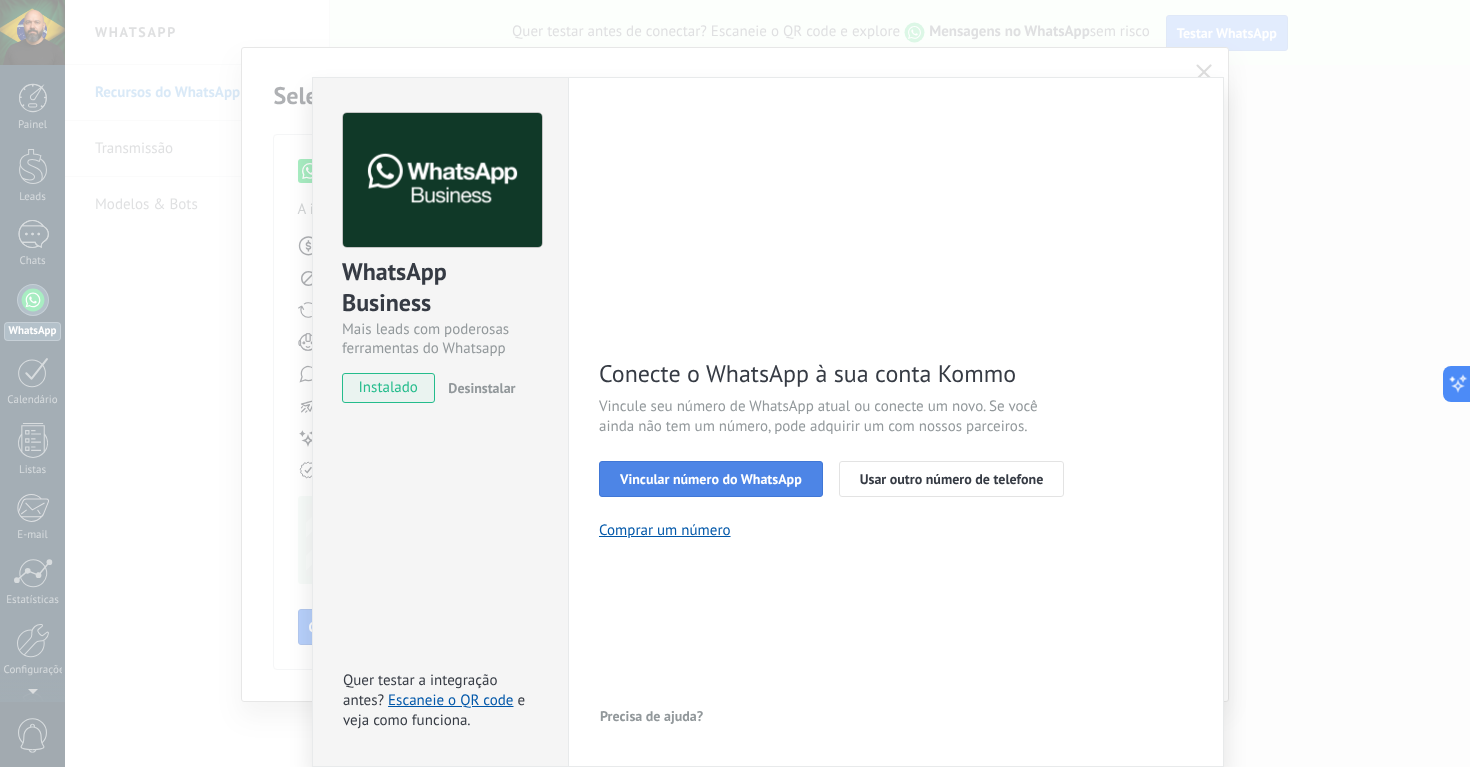 click on "Vincular número do WhatsApp" at bounding box center (711, 479) 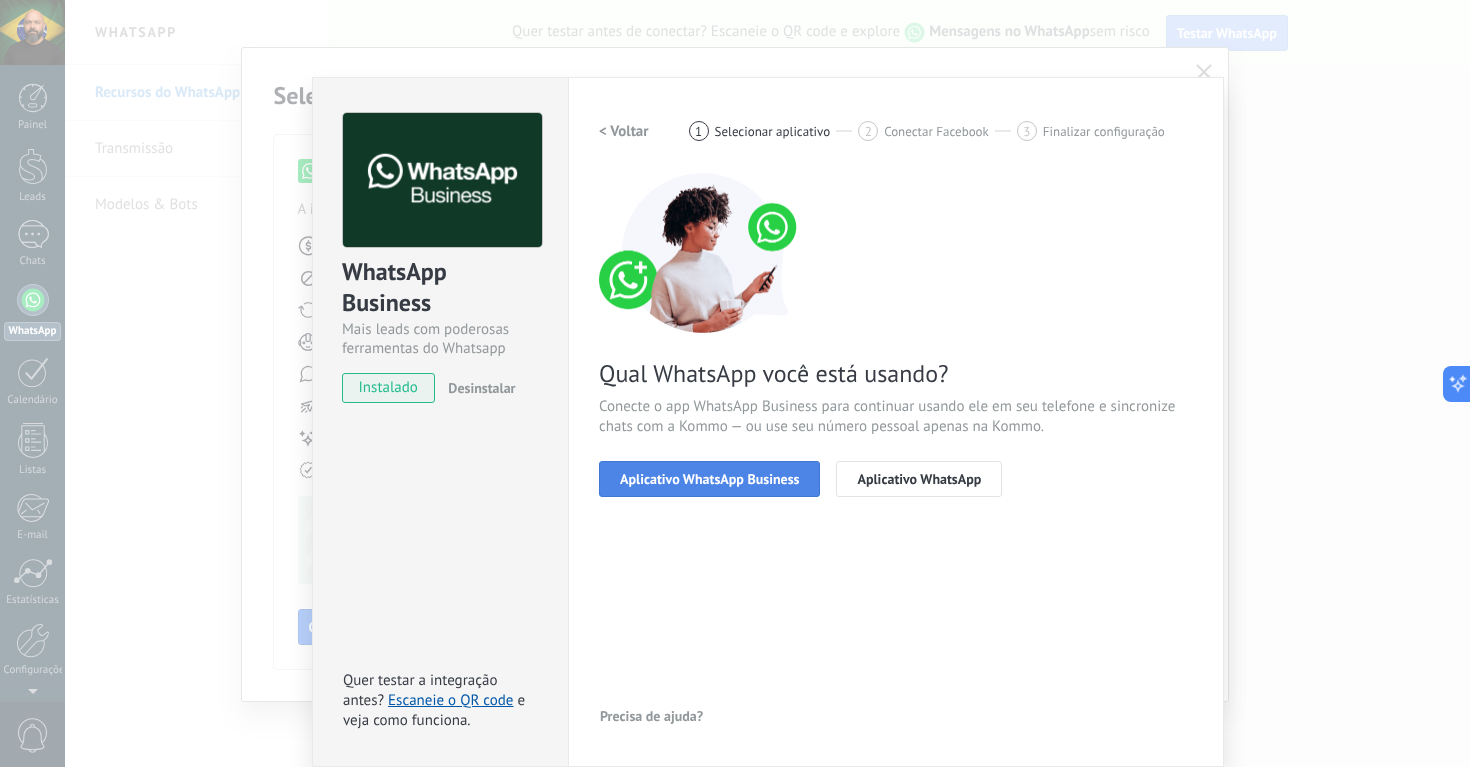 click on "Aplicativo WhatsApp Business" at bounding box center (709, 479) 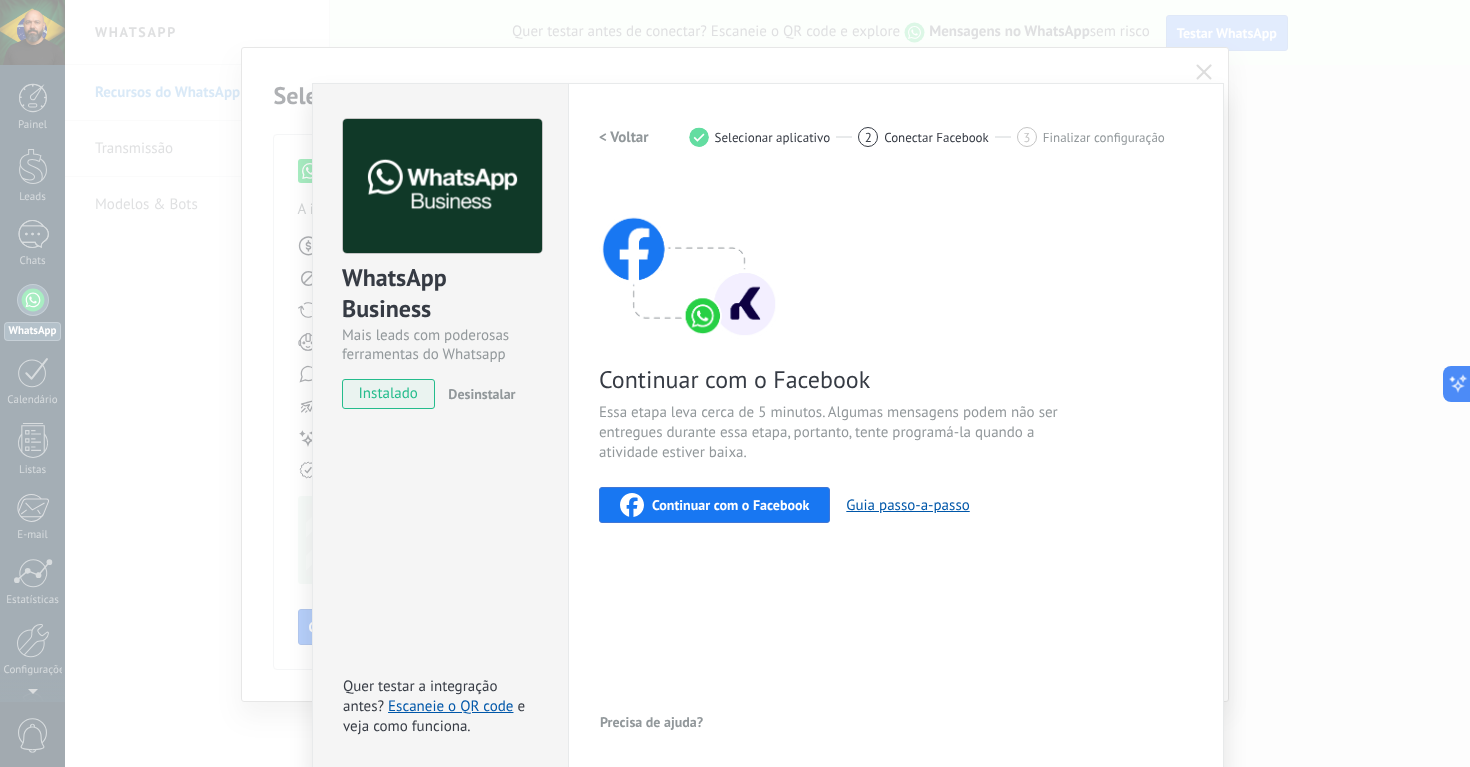 scroll, scrollTop: 0, scrollLeft: 0, axis: both 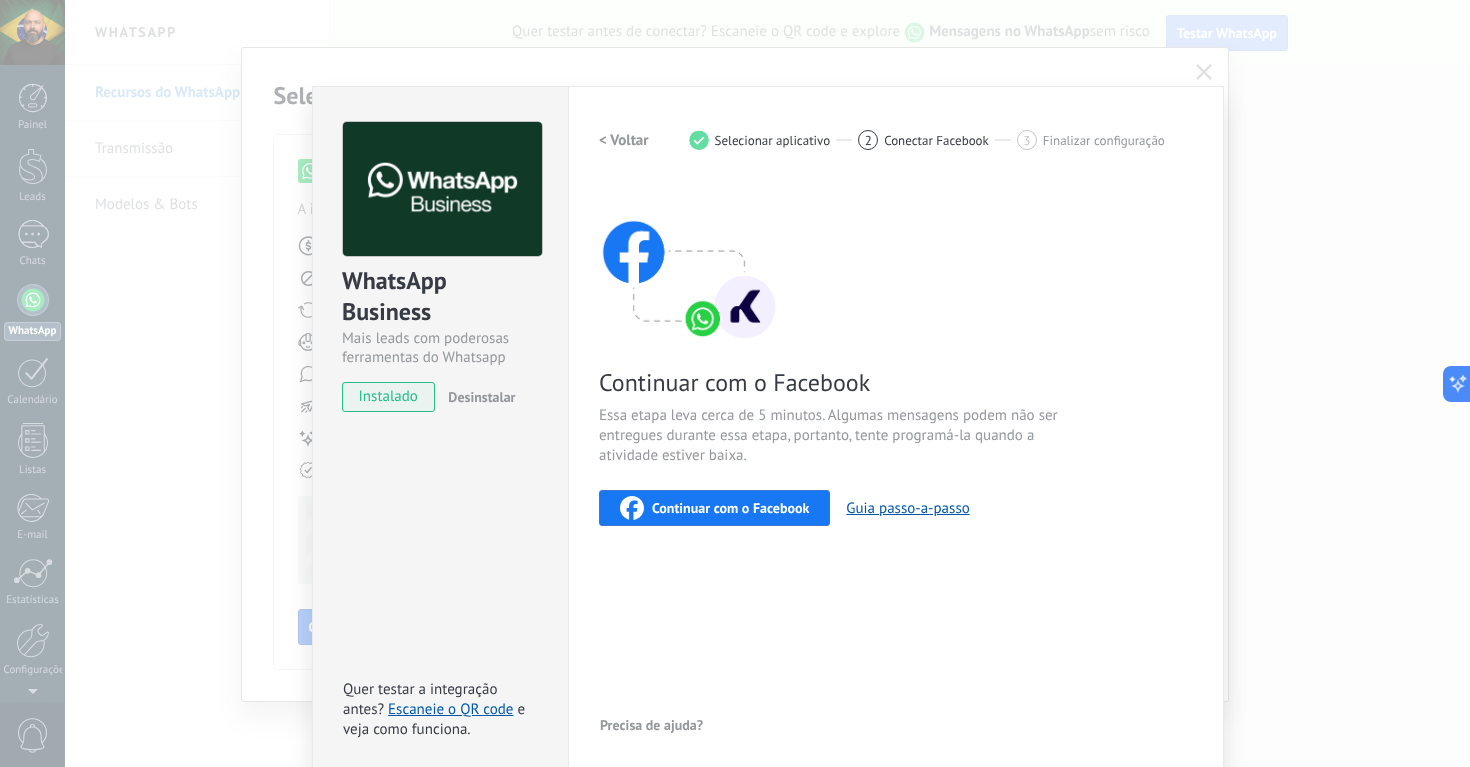 click on "Selecionar aplicativo" at bounding box center (773, 140) 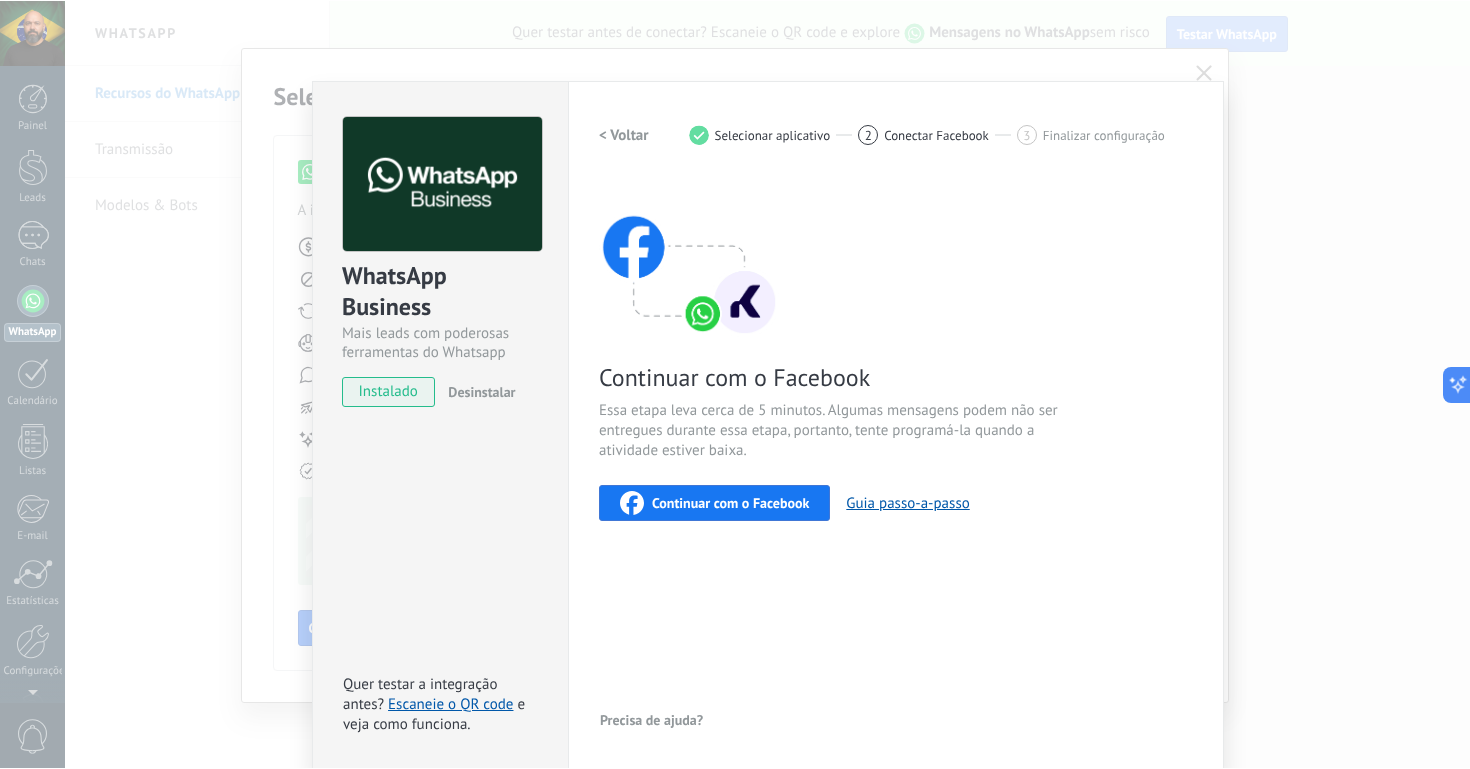 scroll, scrollTop: 9, scrollLeft: 0, axis: vertical 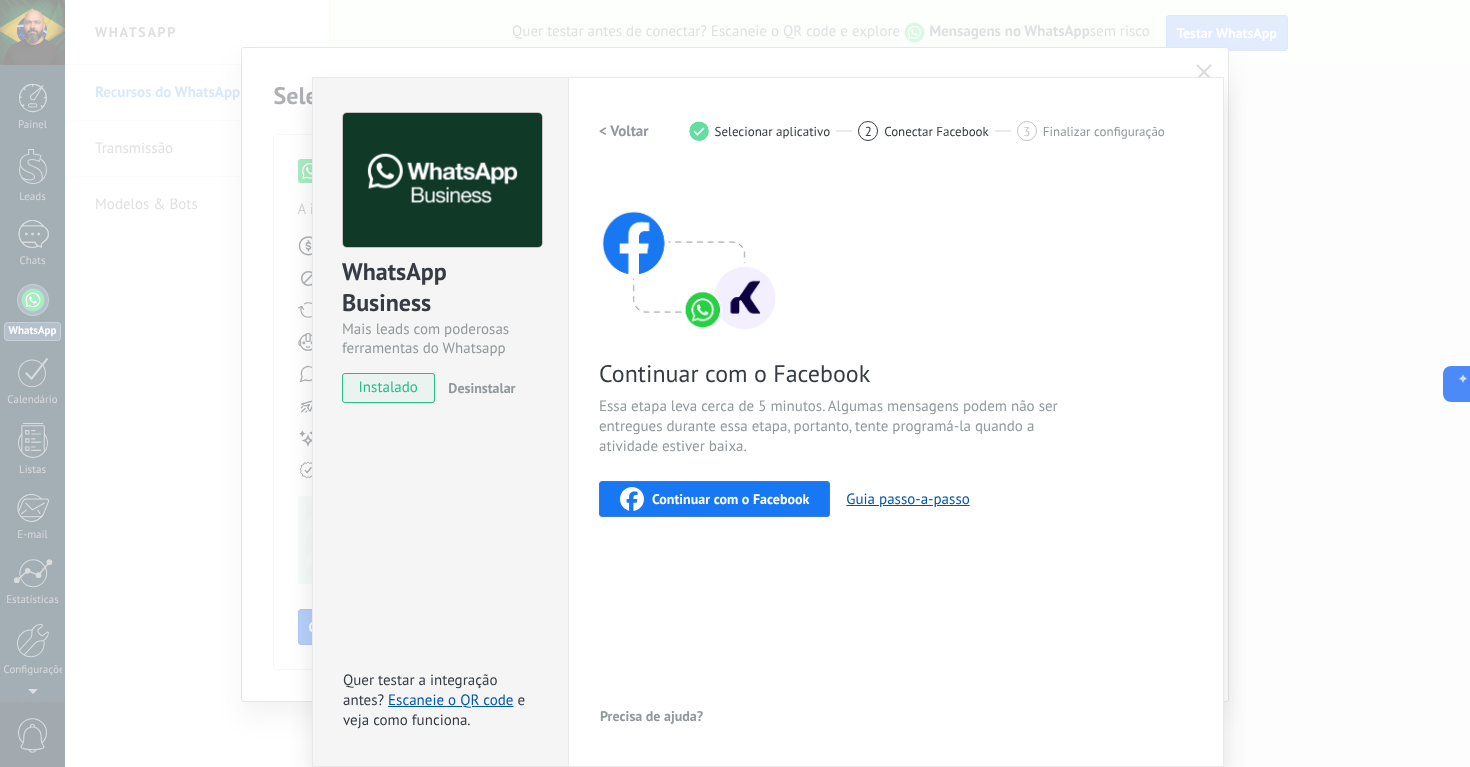 click on "Continuar com o Facebook" at bounding box center [730, 499] 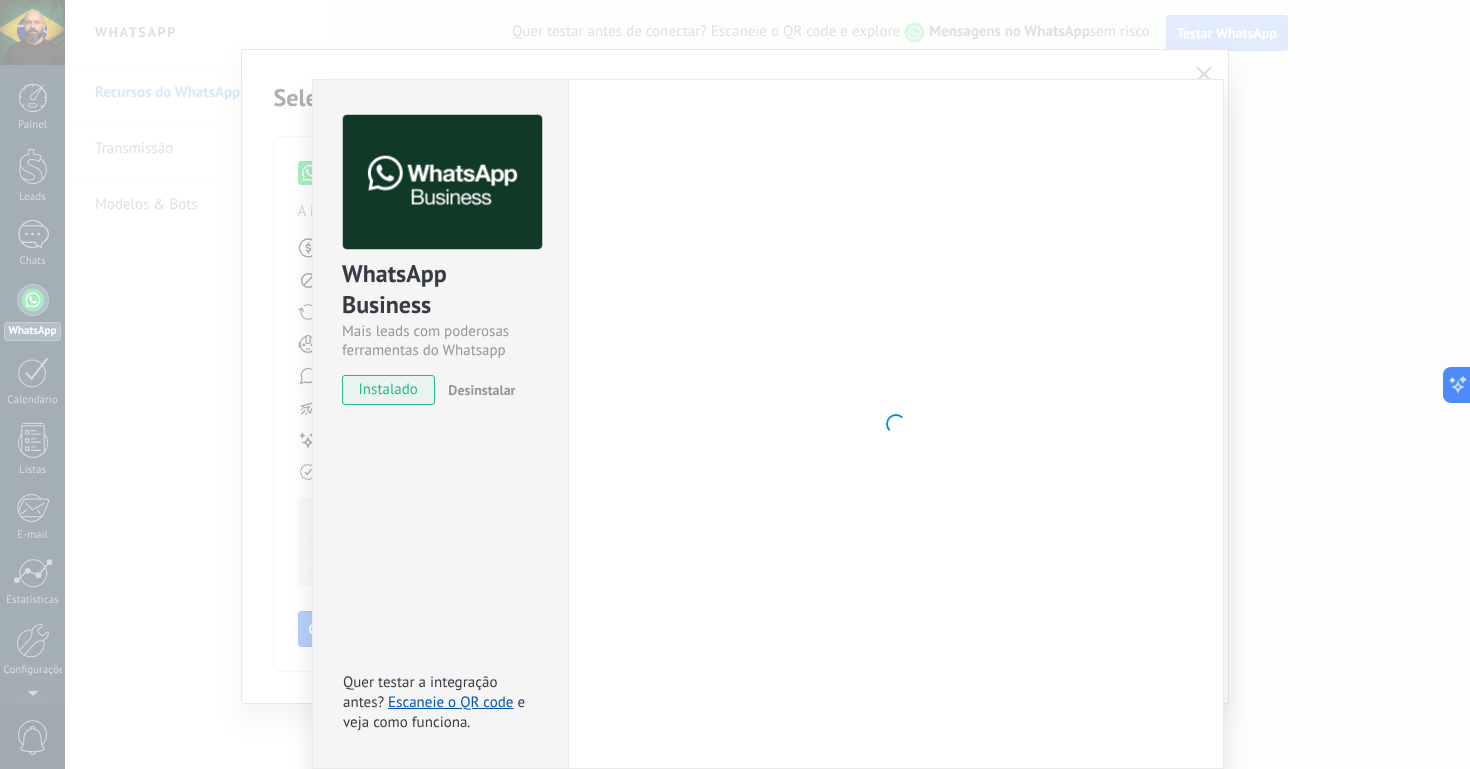 scroll, scrollTop: 16, scrollLeft: 0, axis: vertical 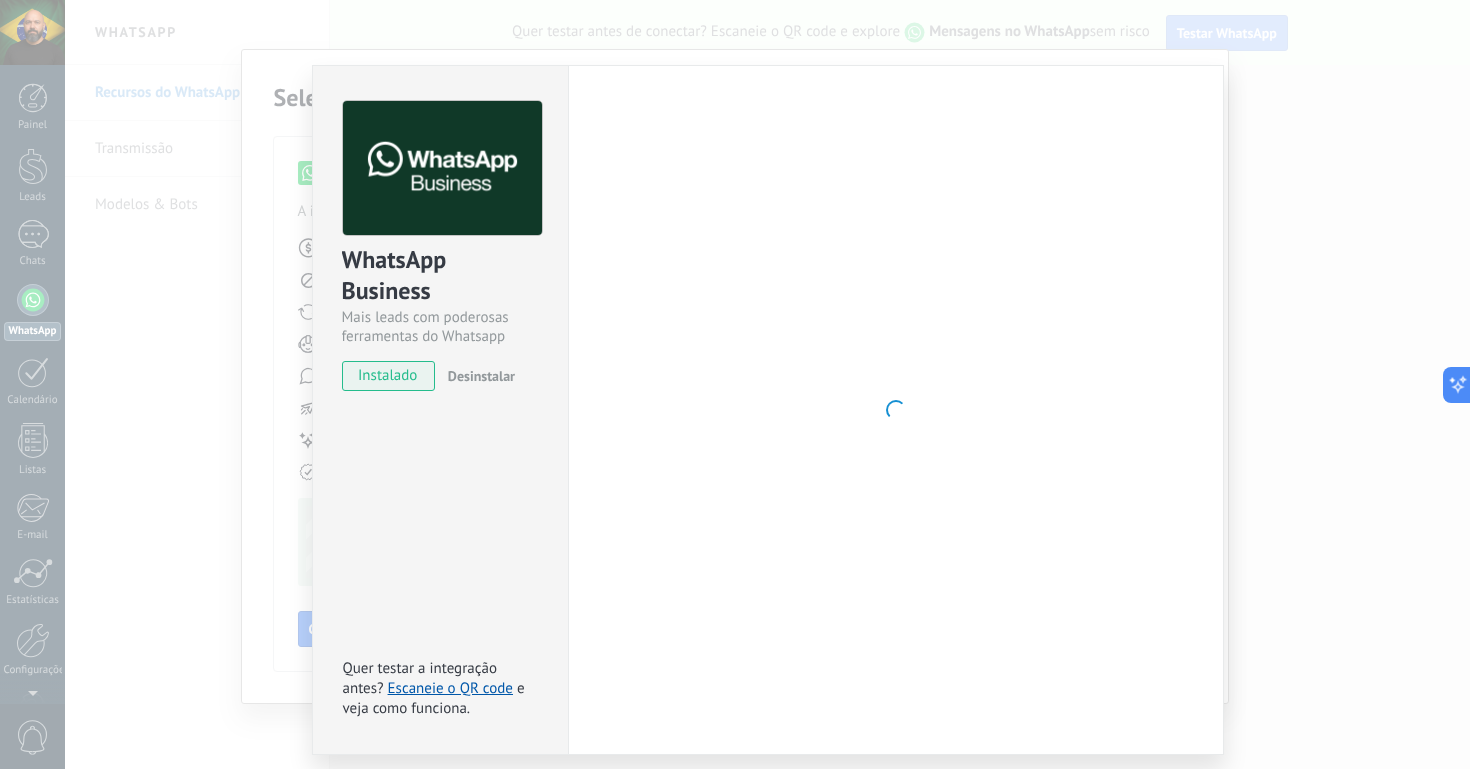 drag, startPoint x: 278, startPoint y: 320, endPoint x: 278, endPoint y: 275, distance: 45 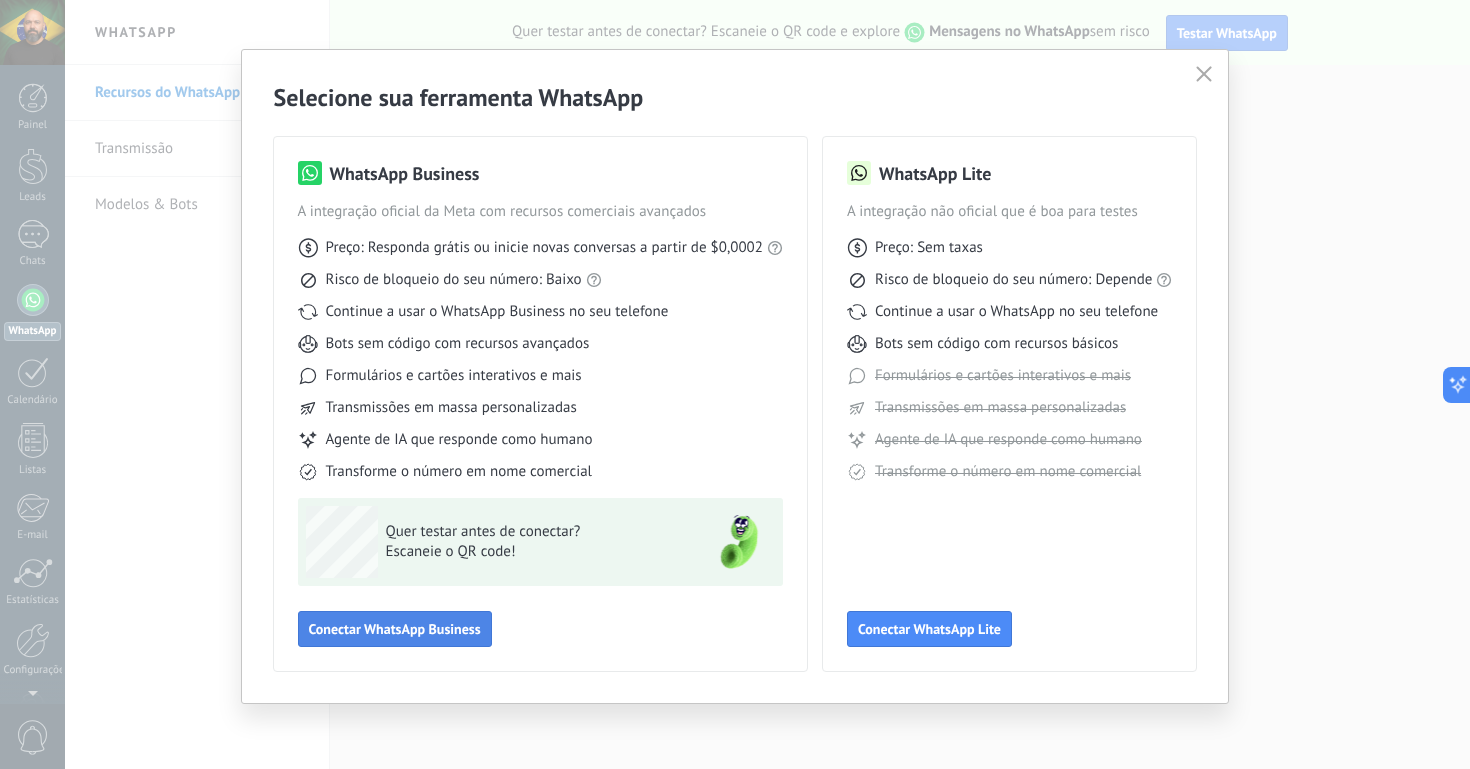 click on "Conectar WhatsApp Business" at bounding box center (395, 629) 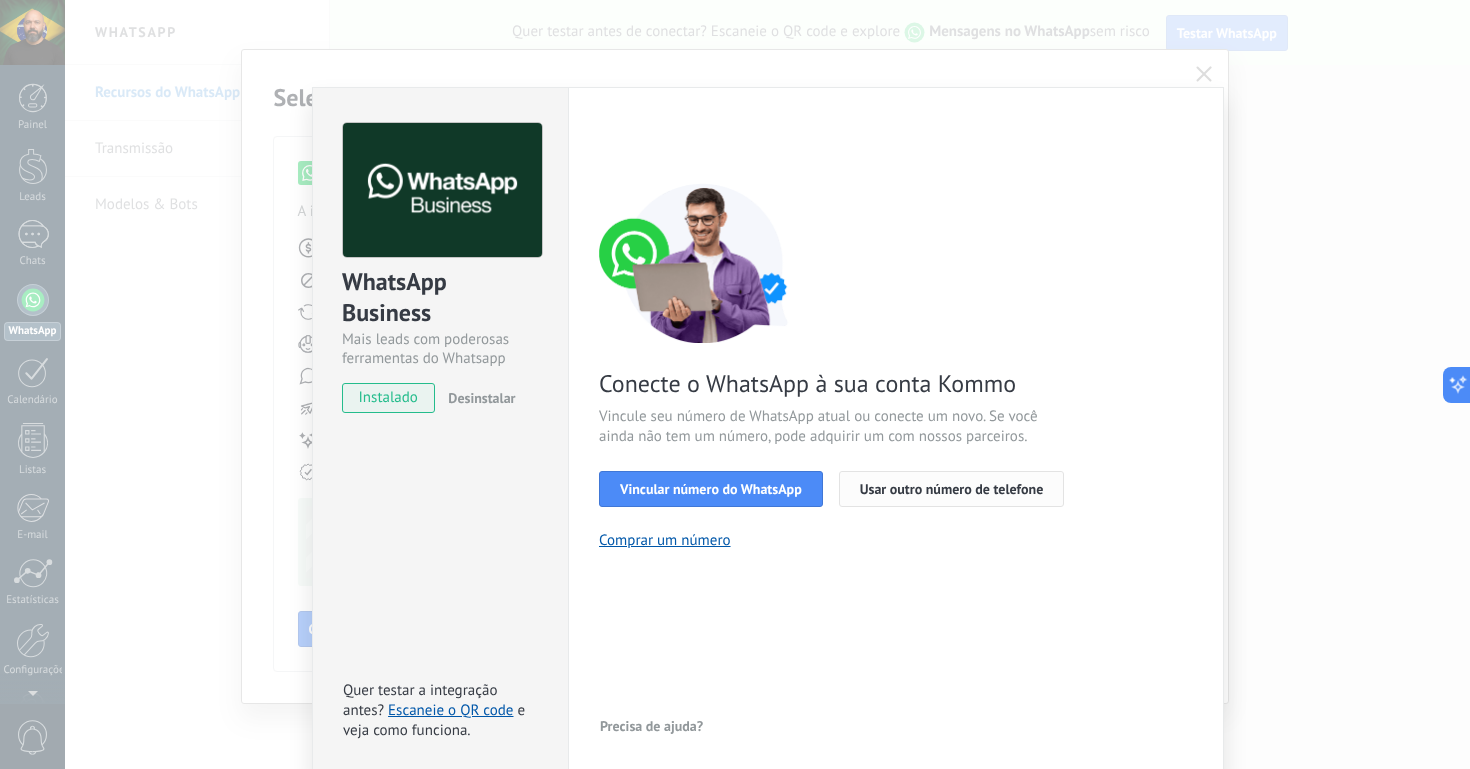 click on "Usar outro número de telefone" at bounding box center [952, 489] 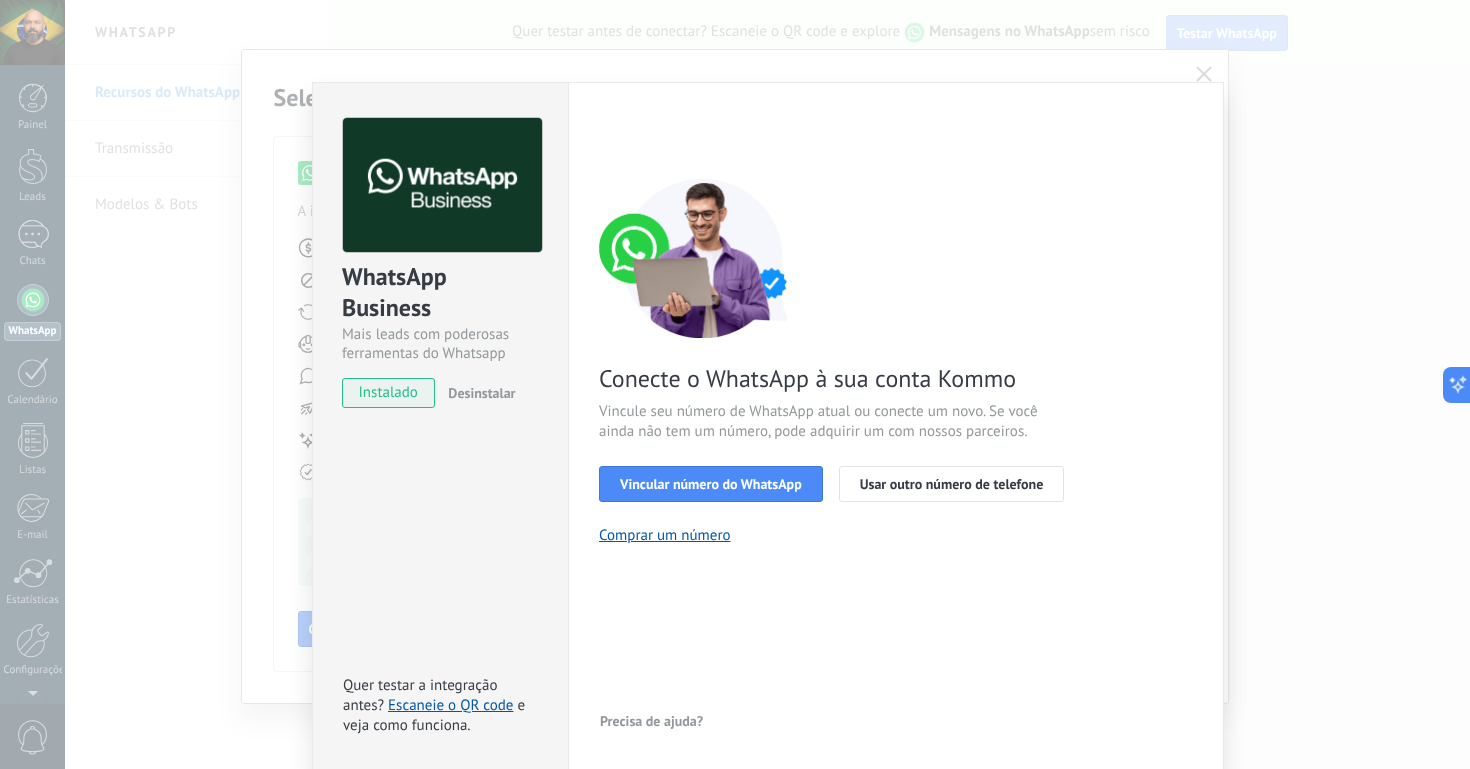 scroll, scrollTop: 8, scrollLeft: 0, axis: vertical 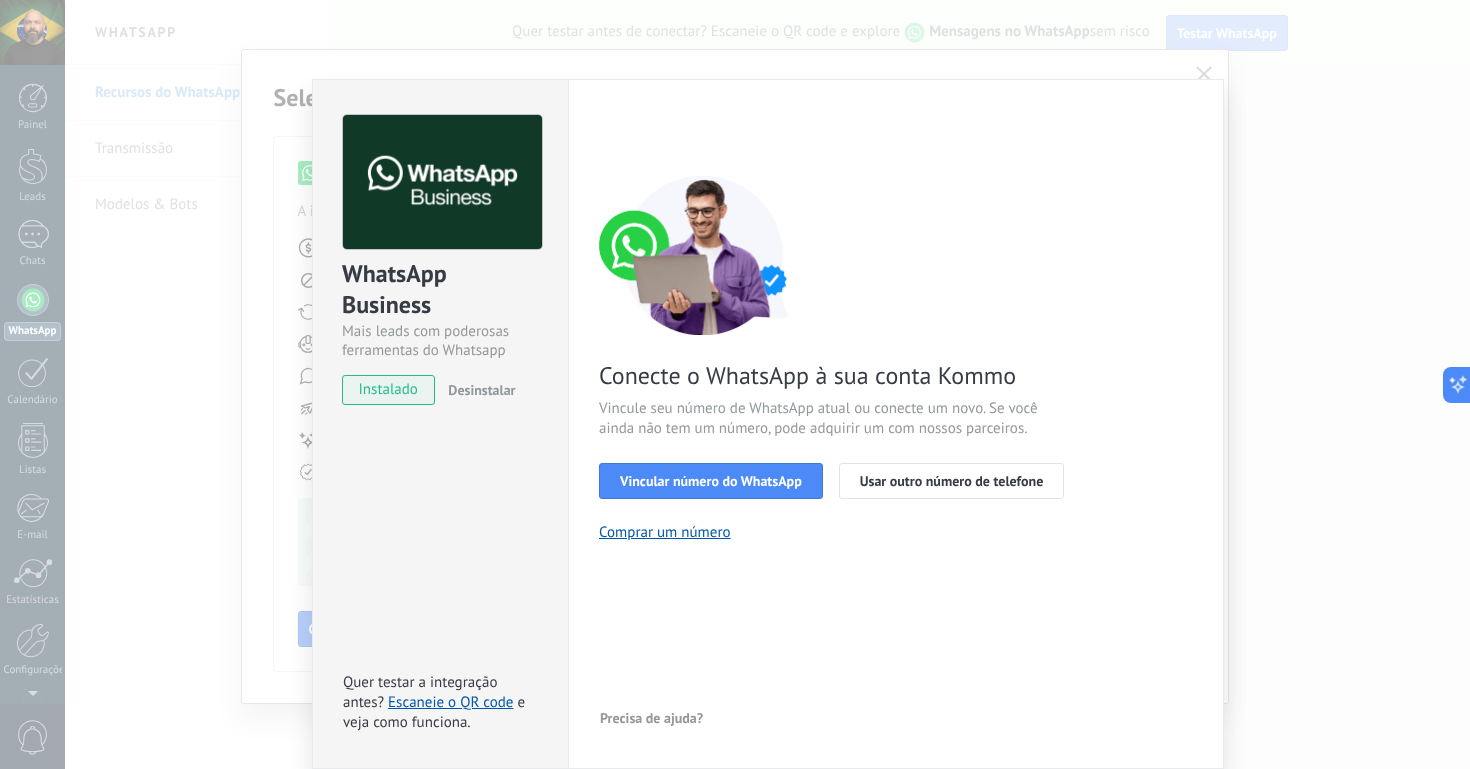 click on "< Voltar 1 Selecionar aplicativo 2 Conectar Facebook 3 Finalizar configuração" at bounding box center (896, 133) 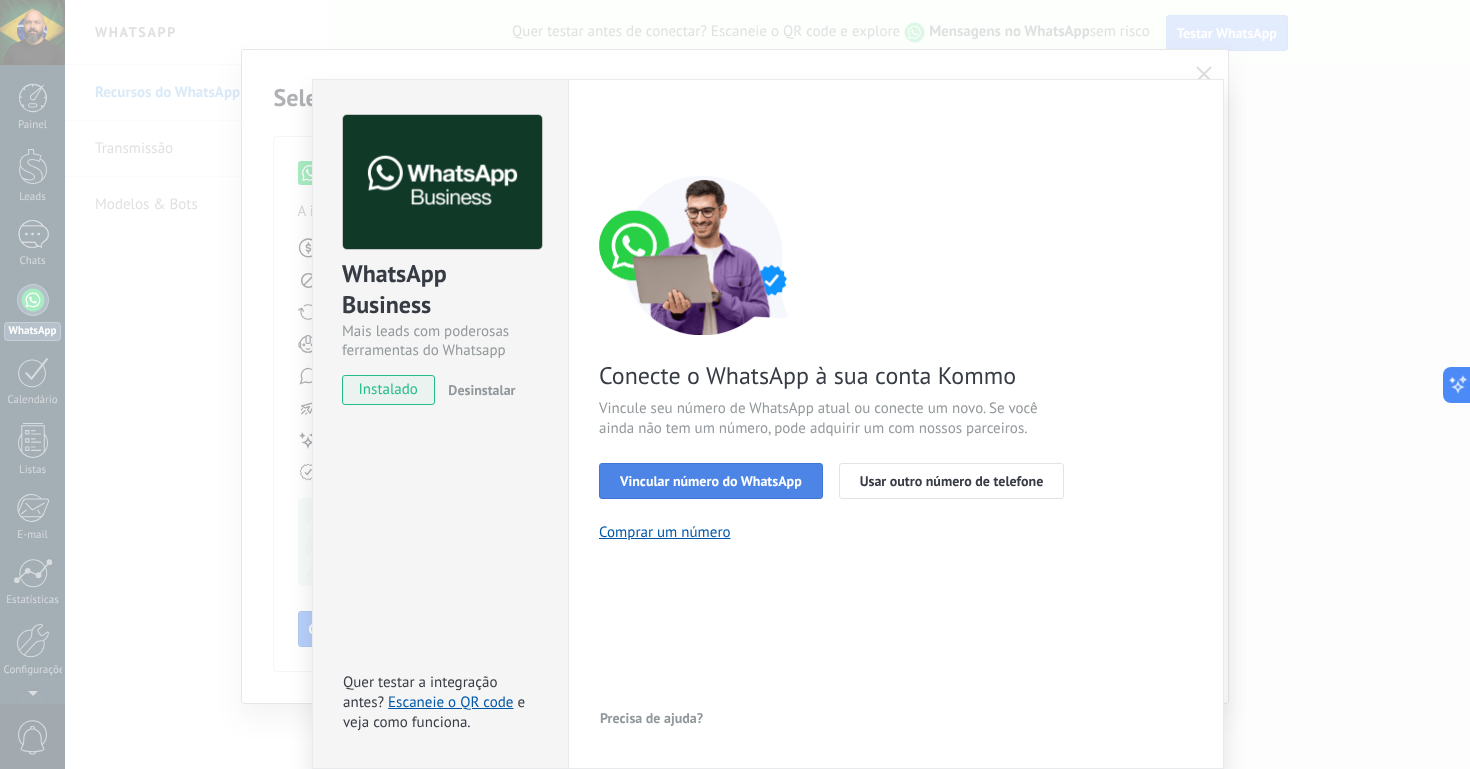 click on "Vincular número do WhatsApp" at bounding box center [711, 481] 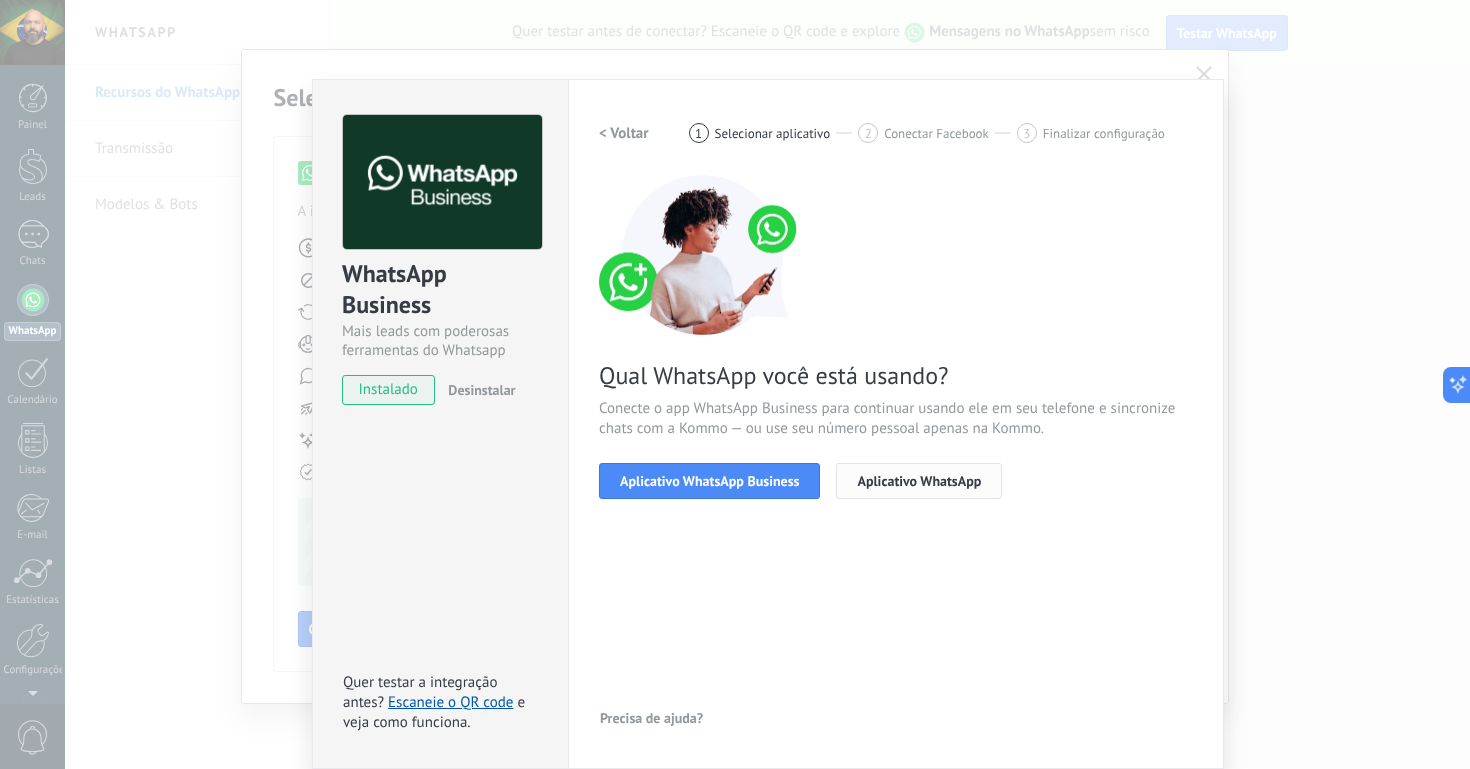 click on "Aplicativo WhatsApp" at bounding box center [919, 481] 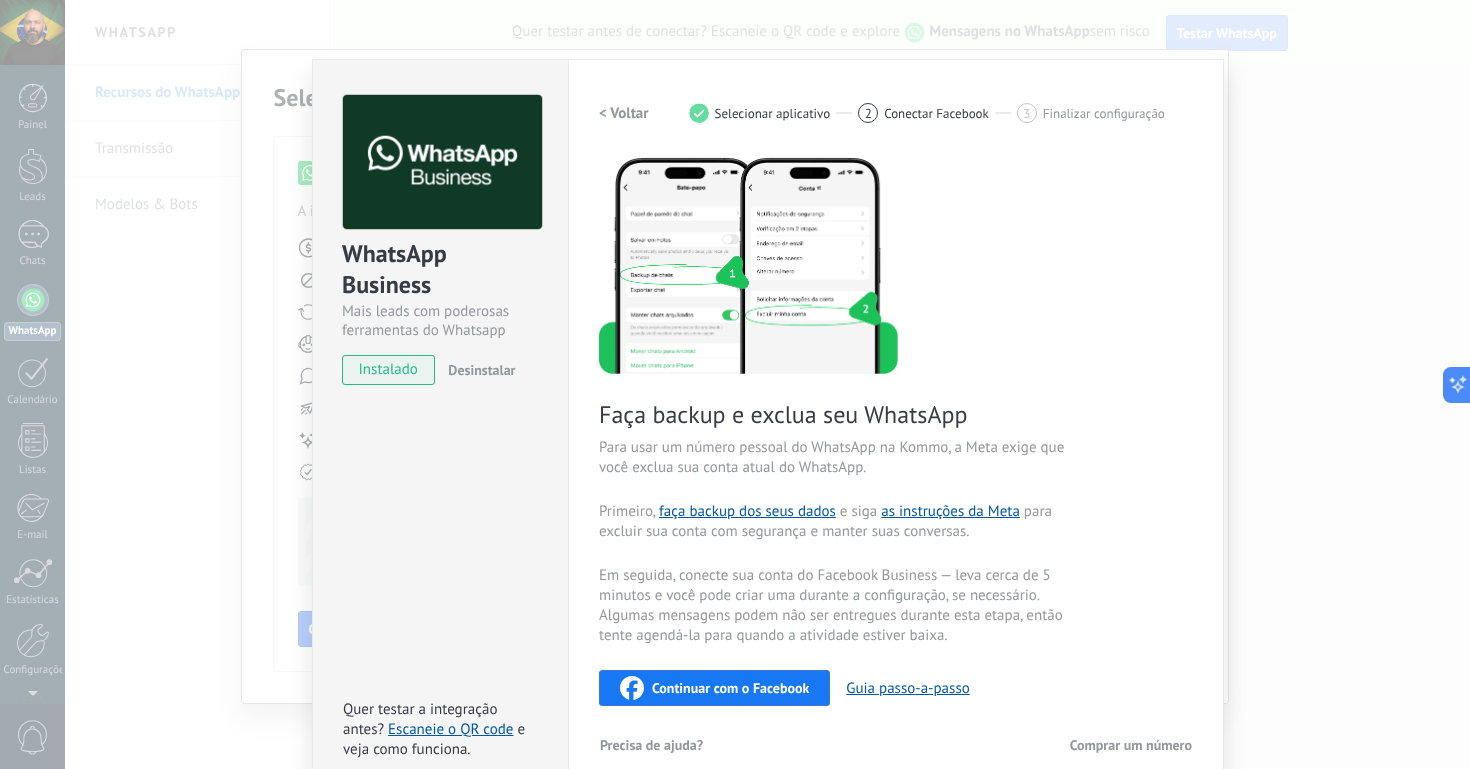 scroll, scrollTop: 54, scrollLeft: 0, axis: vertical 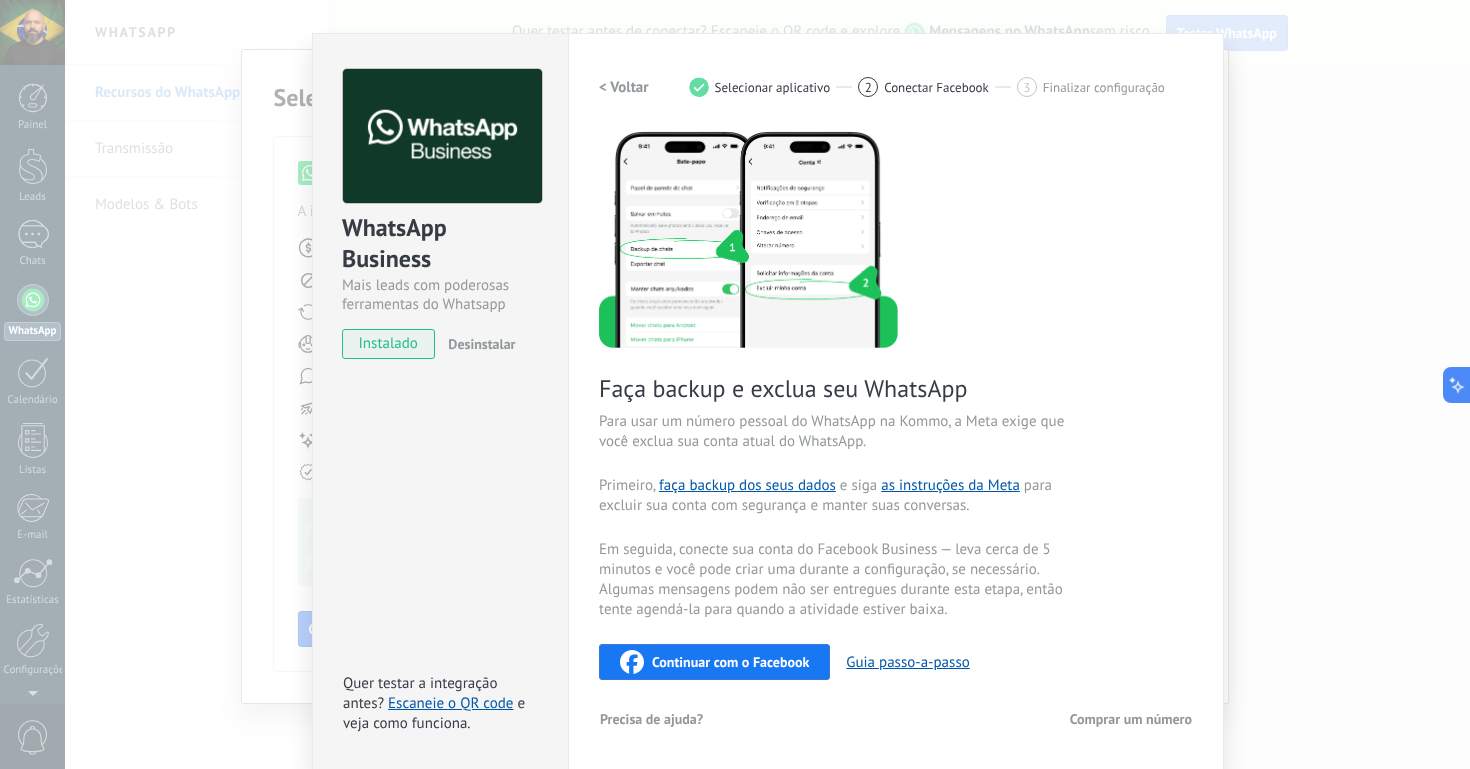 click on "< Voltar" at bounding box center [624, 87] 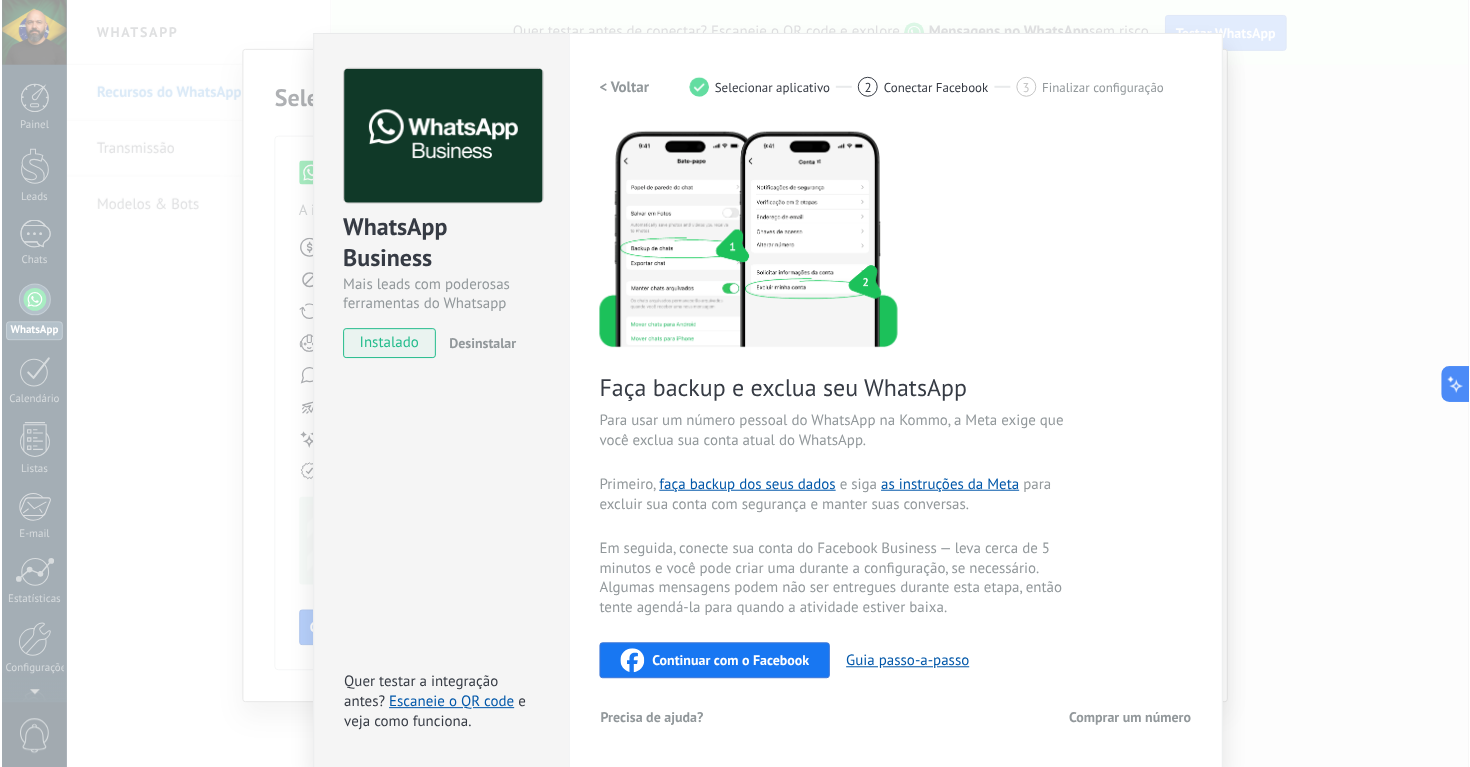 scroll, scrollTop: 8, scrollLeft: 0, axis: vertical 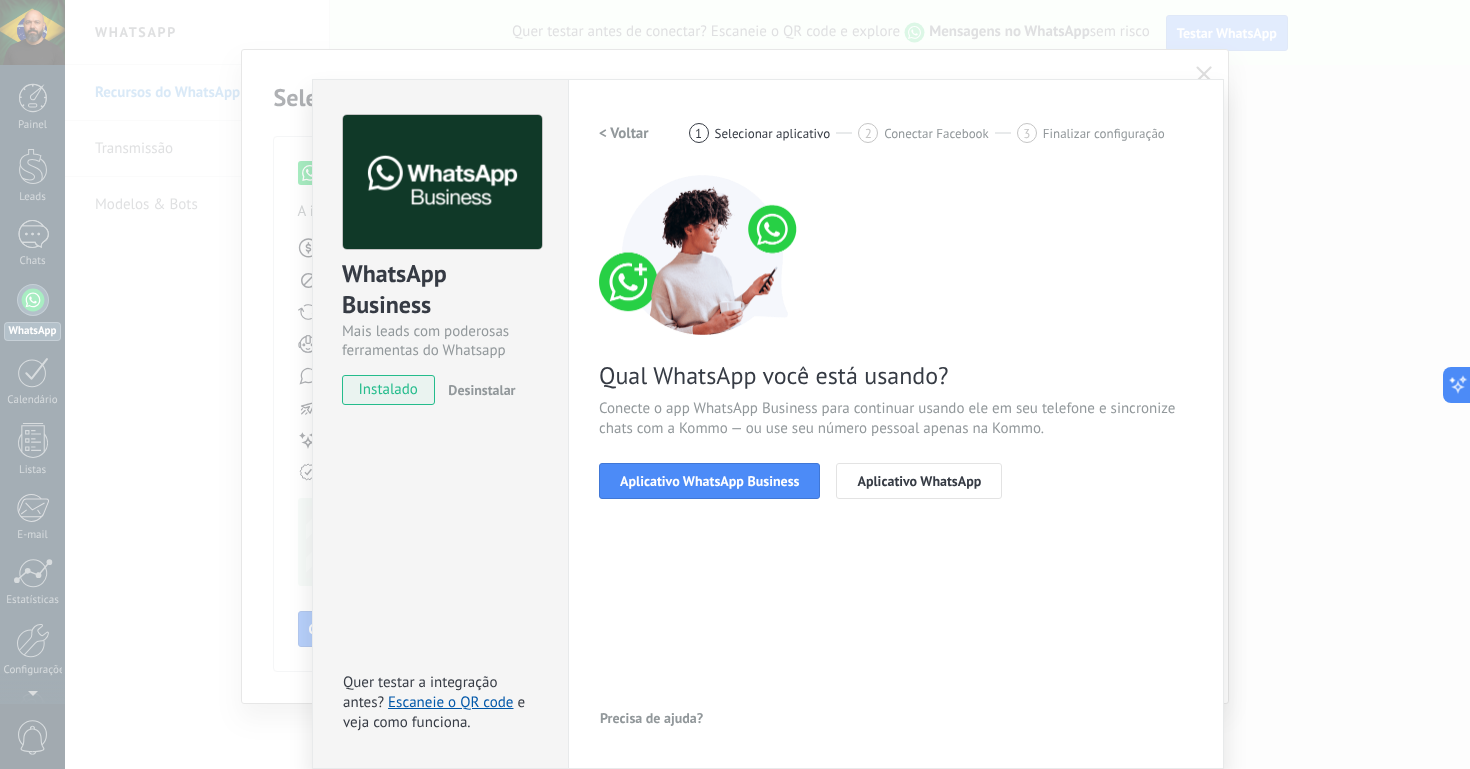 click on "< Voltar" at bounding box center [624, 133] 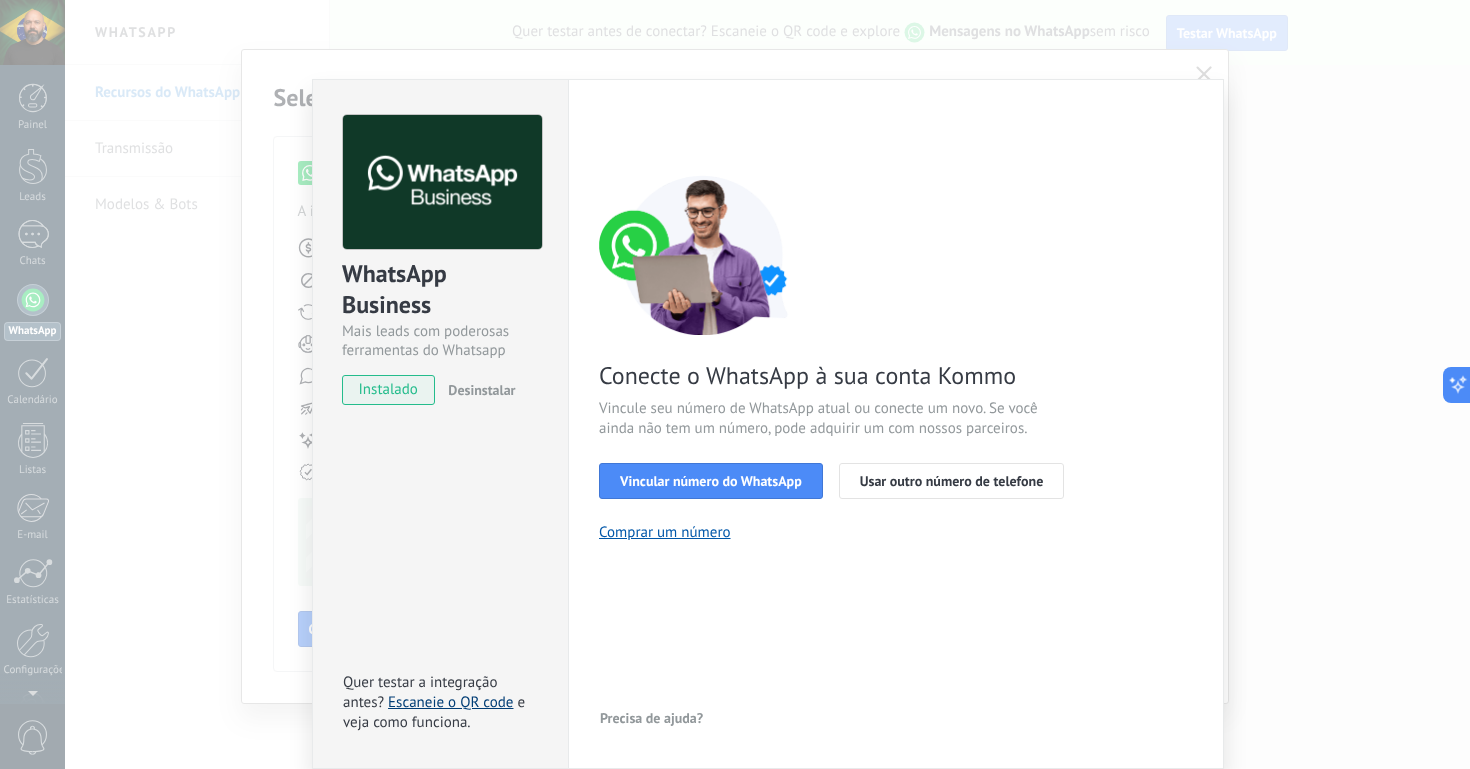 click on "Escaneie o QR code" at bounding box center [450, 702] 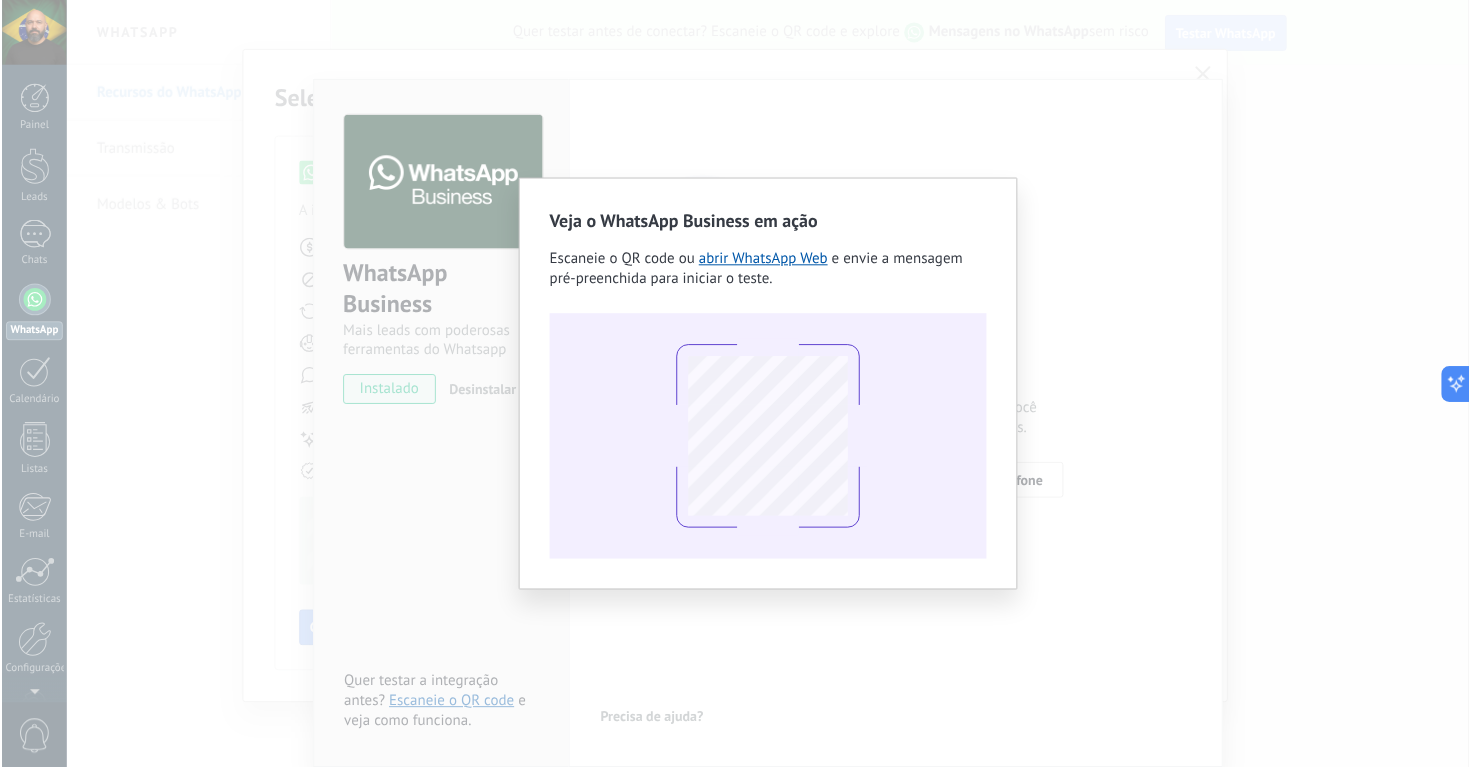 scroll, scrollTop: 6, scrollLeft: 0, axis: vertical 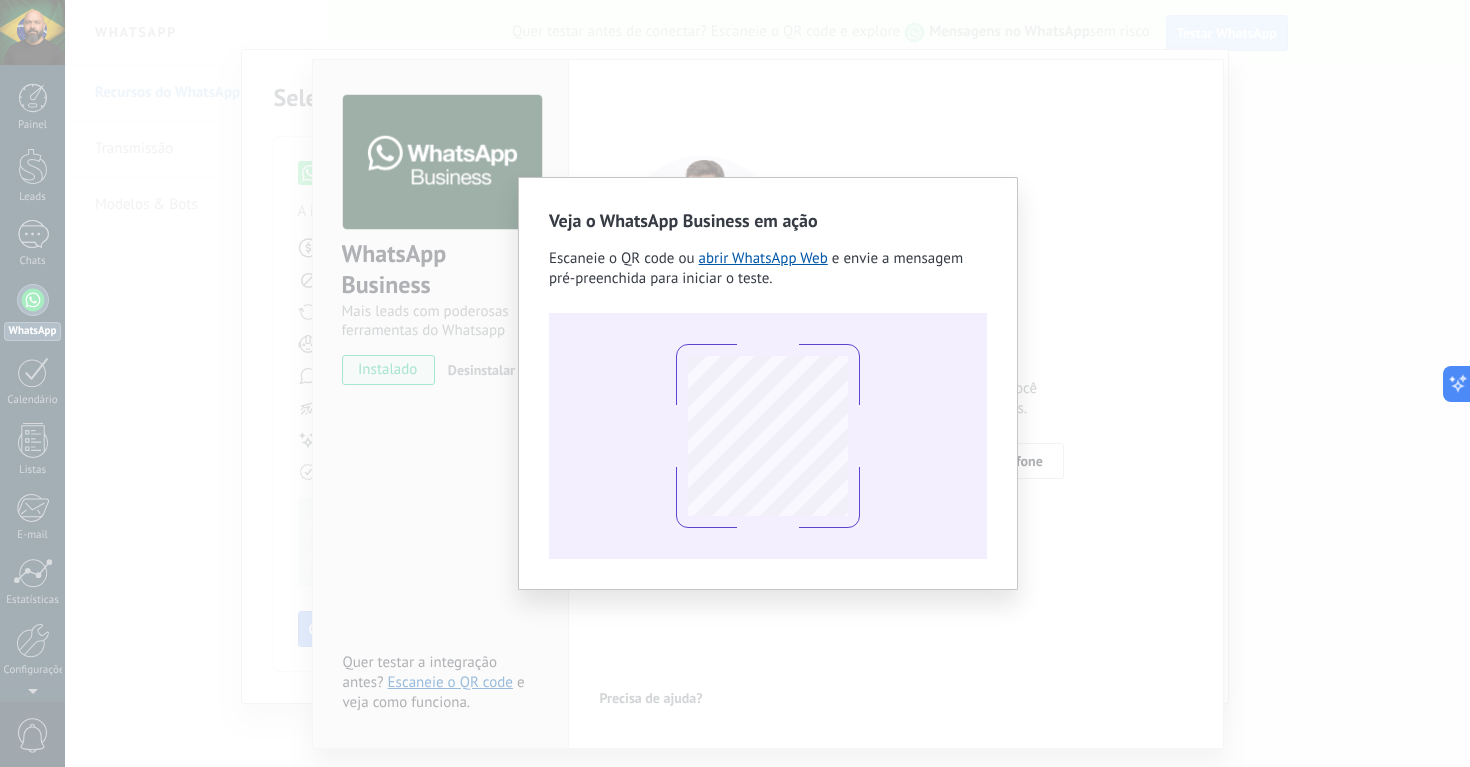 click on "Veja o WhatsApp Business em ação Escaneie o QR code ou   abrir WhatsApp Web   e envie a mensagem pré-preenchida para iniciar o teste." at bounding box center [768, 383] 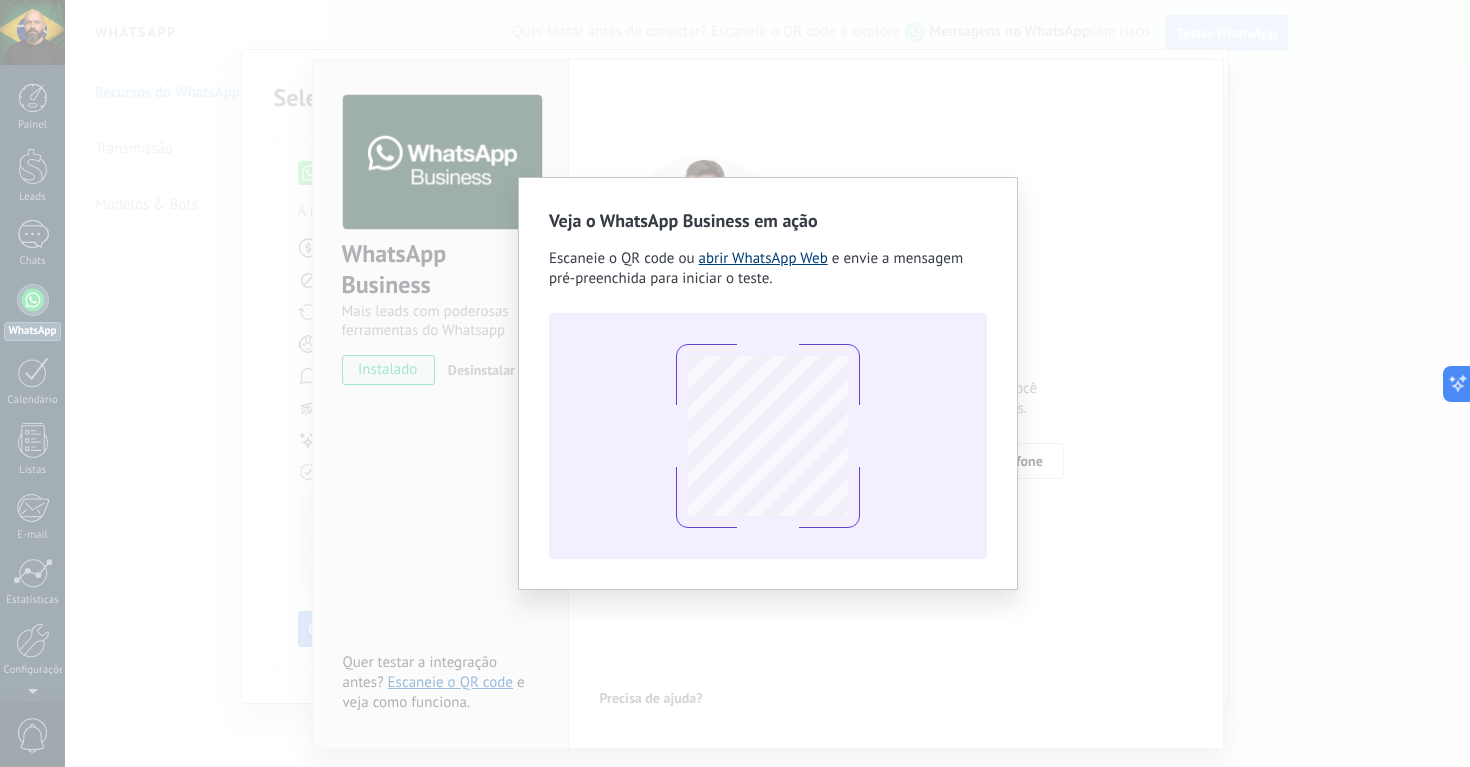 click on "abrir WhatsApp Web" at bounding box center (763, 258) 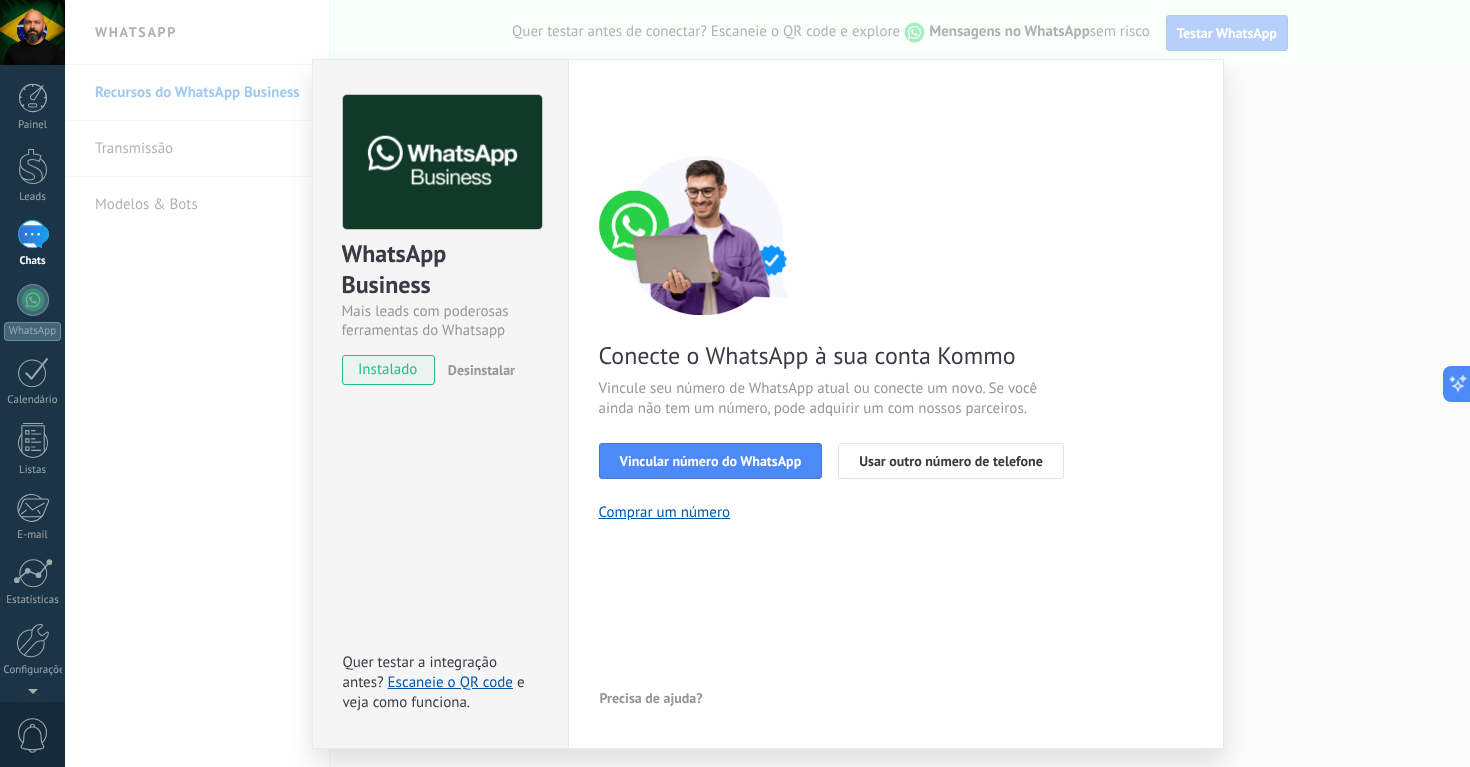 scroll, scrollTop: 0, scrollLeft: 0, axis: both 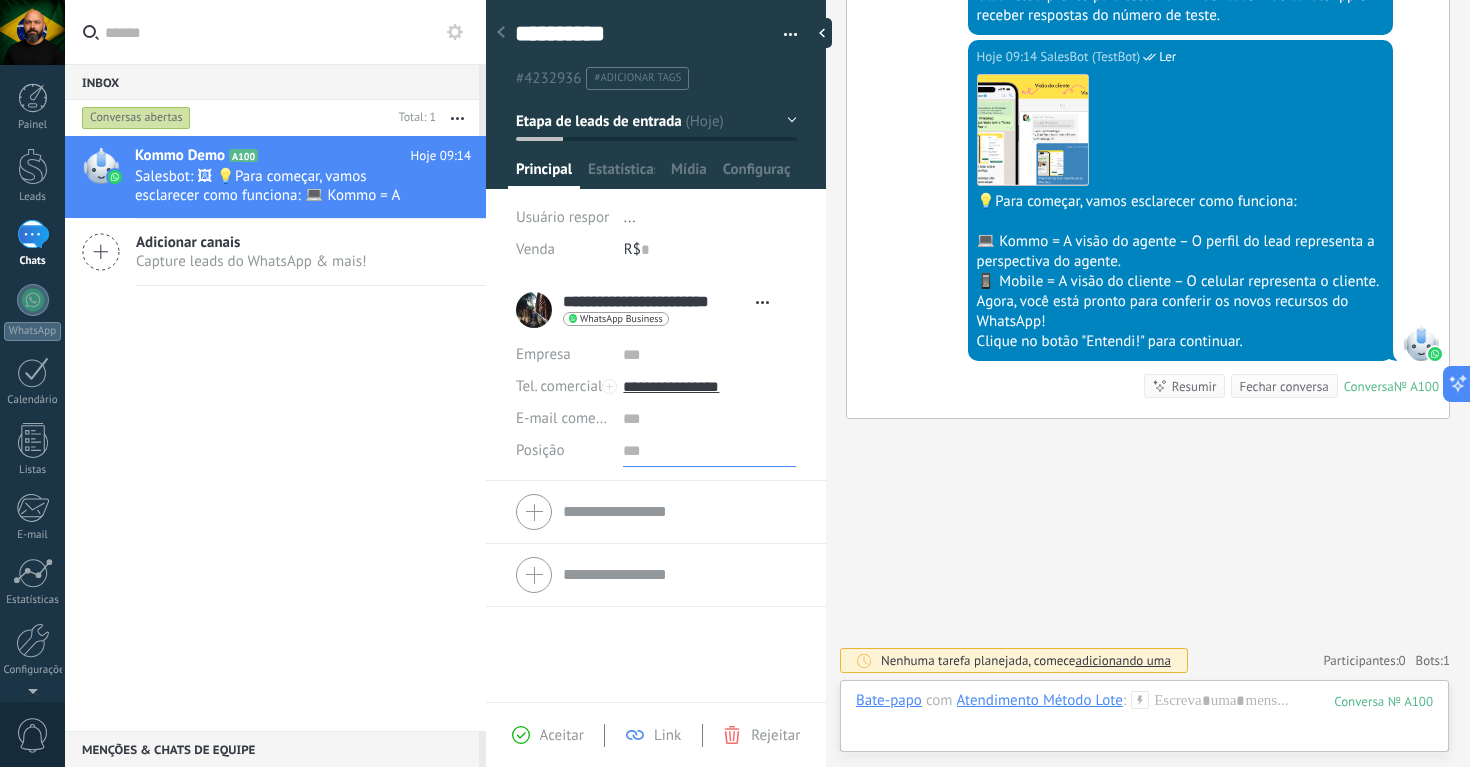 click at bounding box center [709, 451] 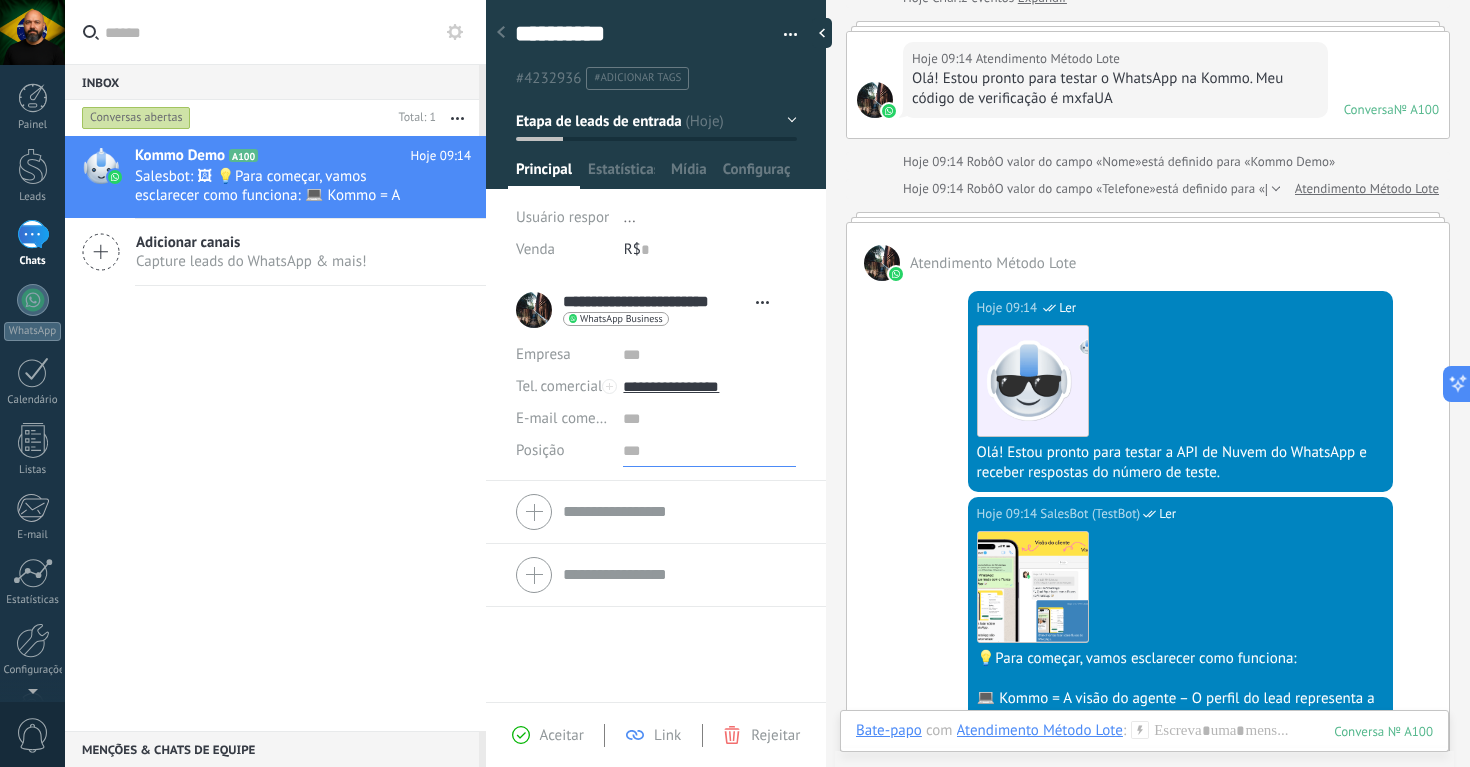 scroll, scrollTop: 0, scrollLeft: 0, axis: both 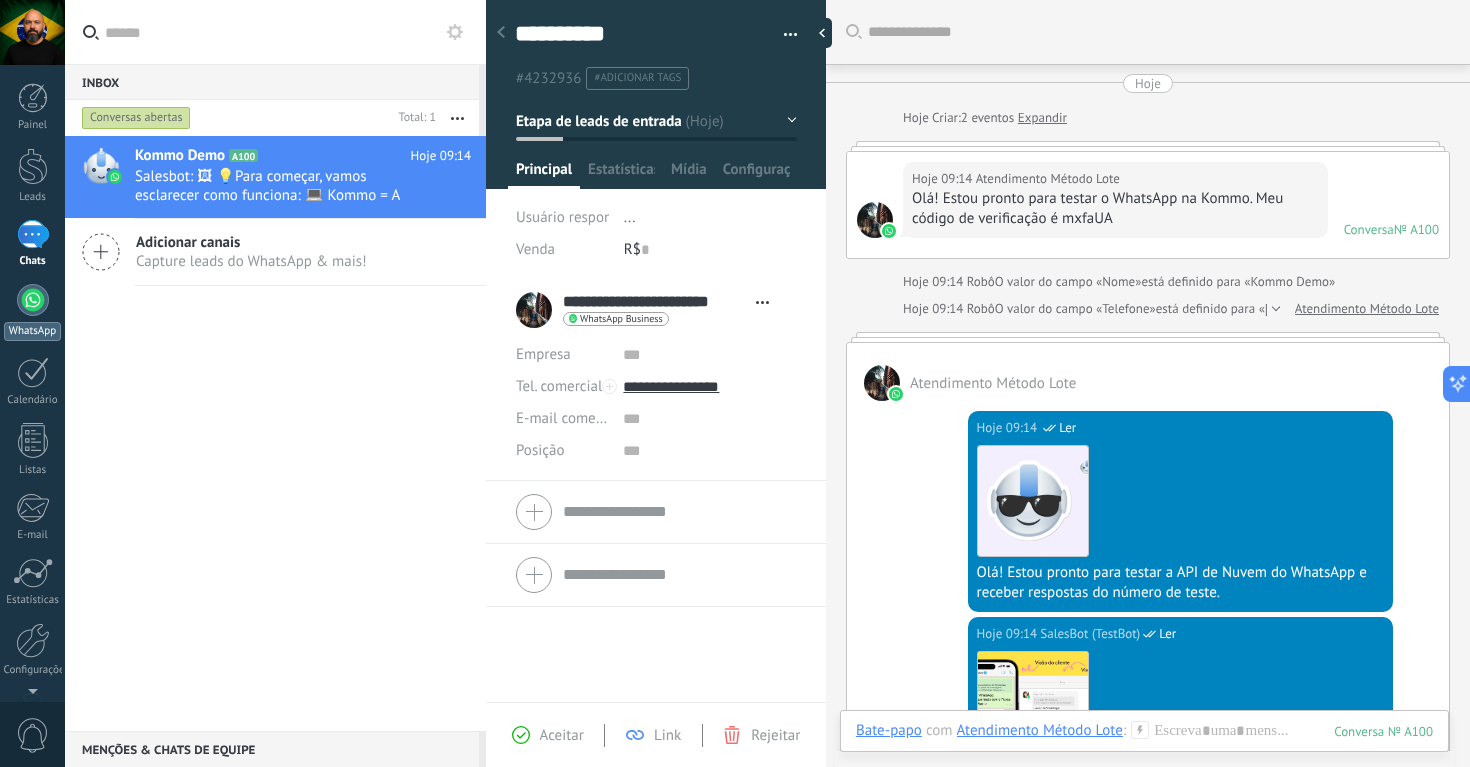 click at bounding box center [33, 300] 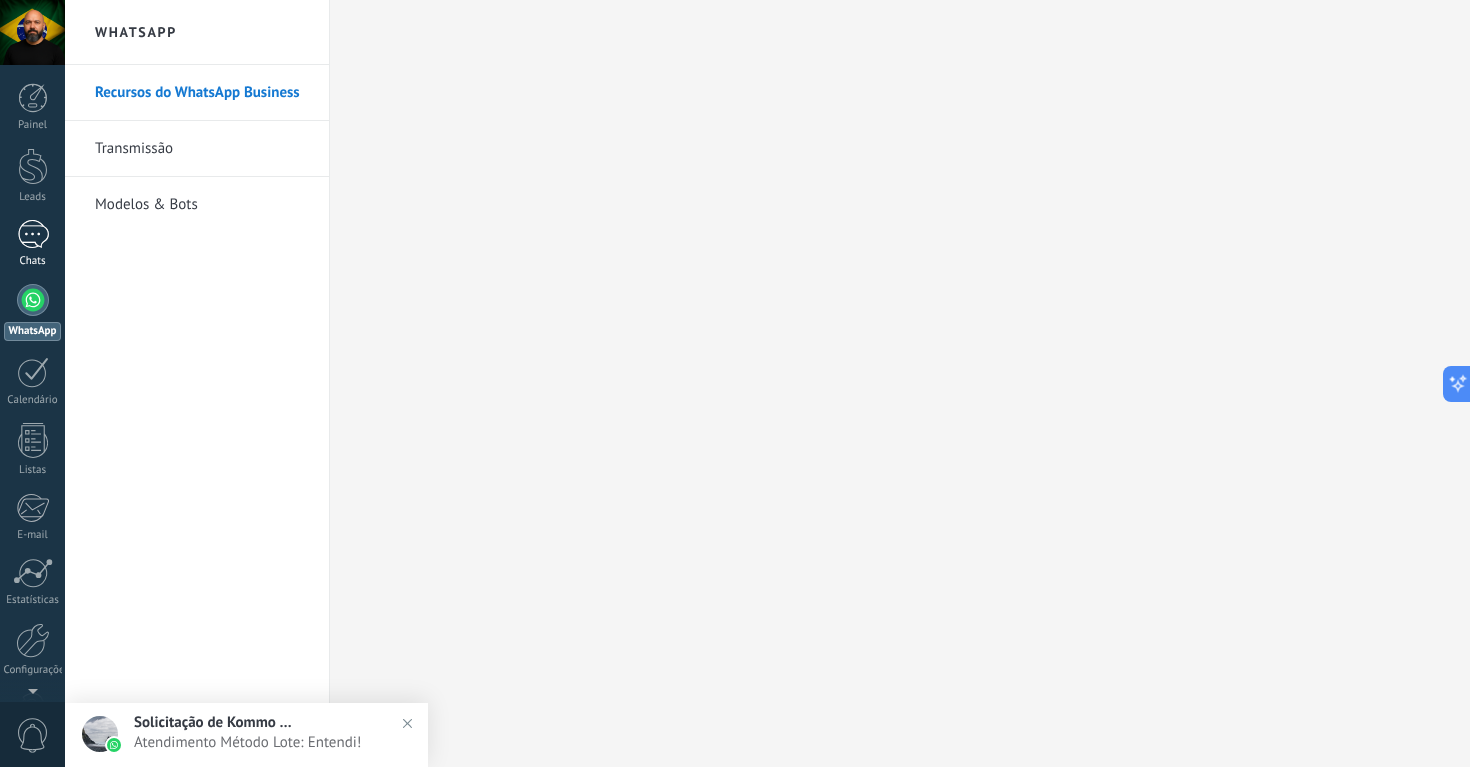 click on "Chats" at bounding box center [33, 261] 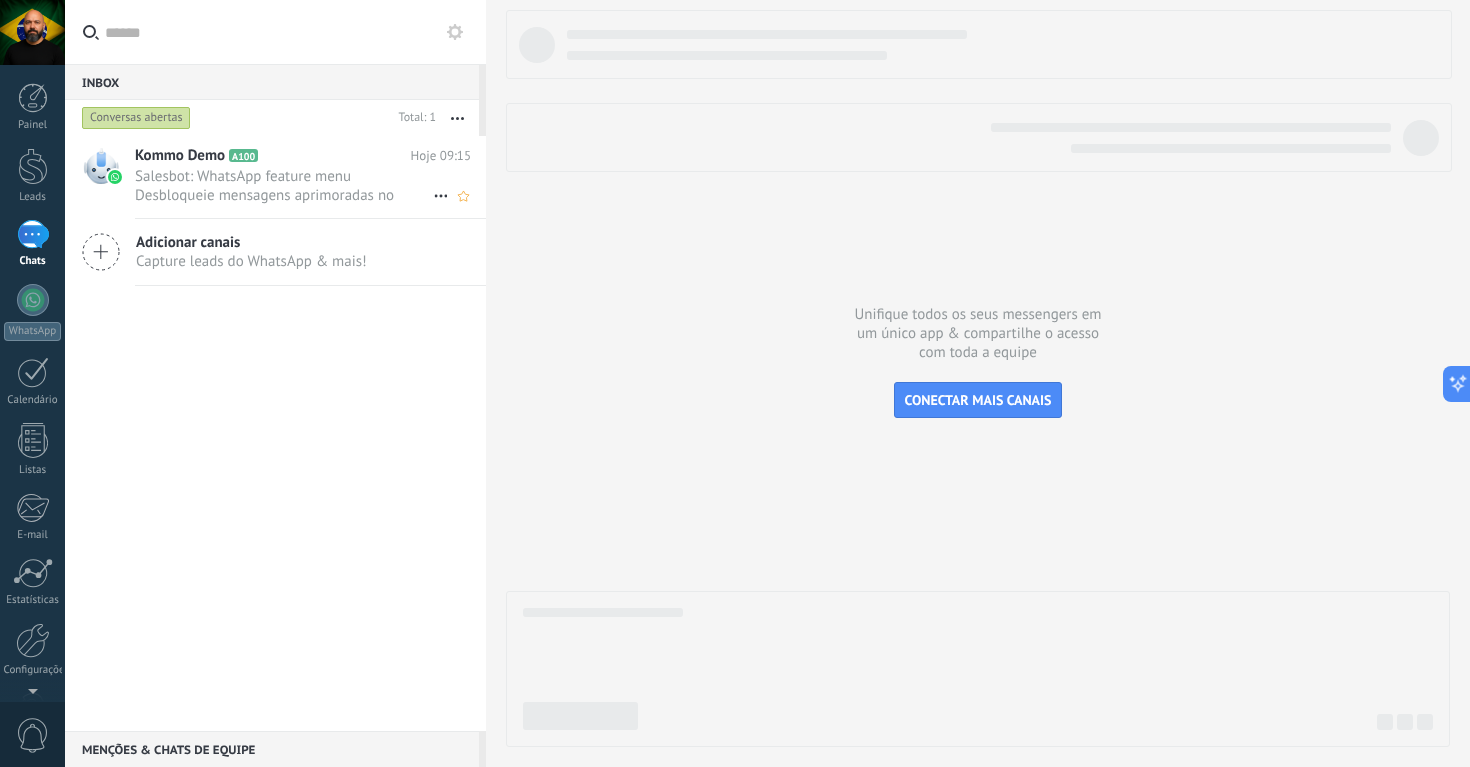 click on "Kommo Demo
A100
Hoje 09:15
Salesbot: WhatsApp feature menu
Desbloqueie mensagens aprimoradas no WhatsApp! Clique em "Saiba mais" para explorar recu..." at bounding box center [310, 177] 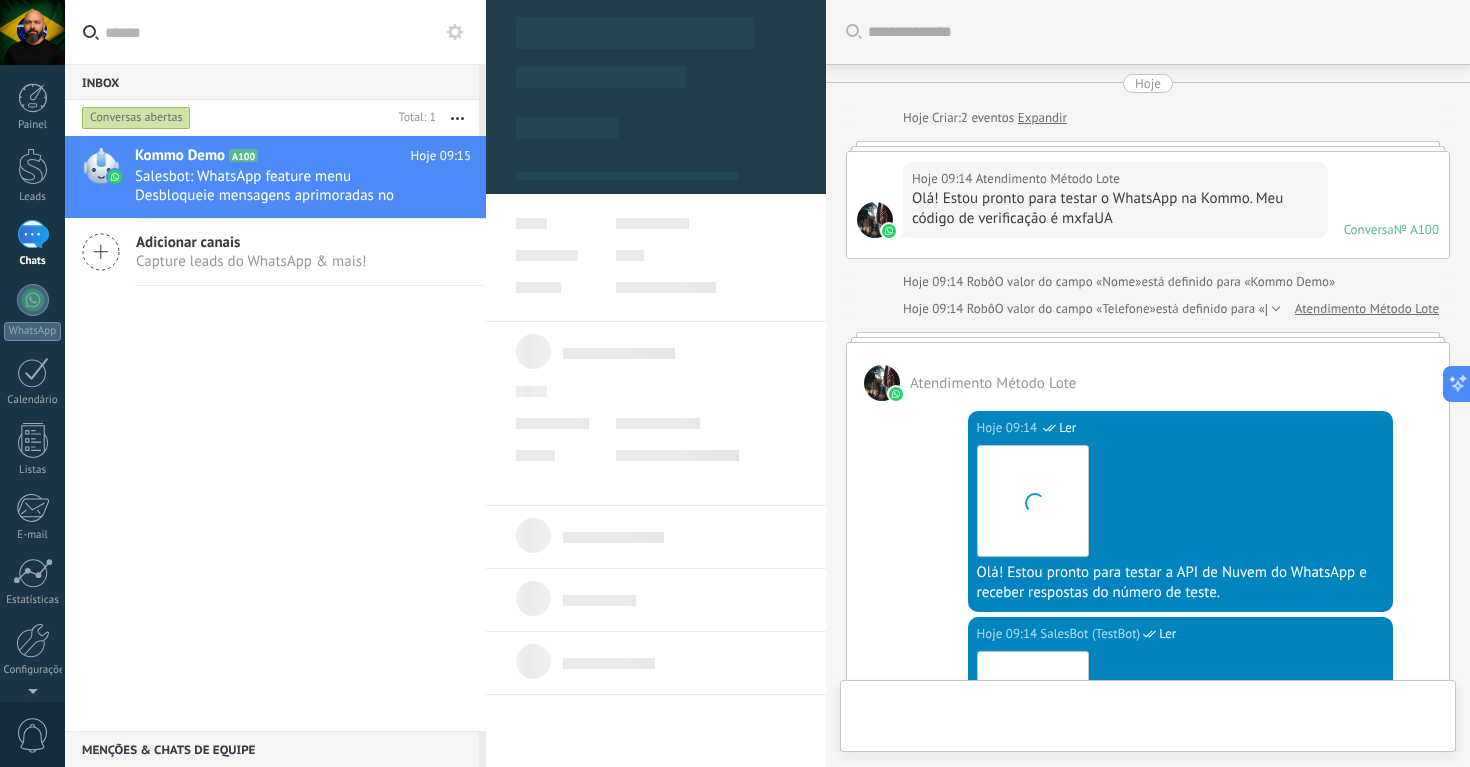 scroll, scrollTop: 850, scrollLeft: 0, axis: vertical 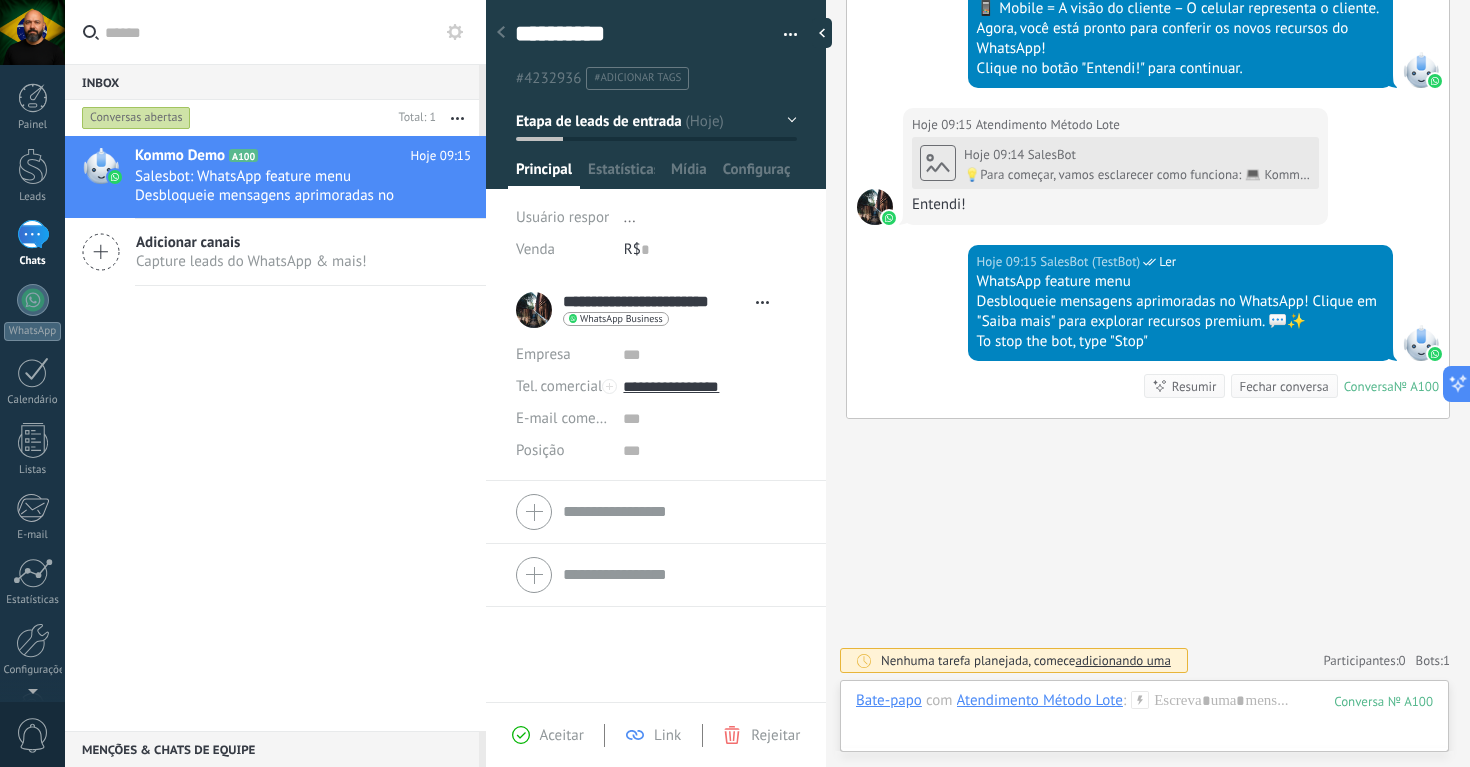 click on "**********" at bounding box center (647, 310) 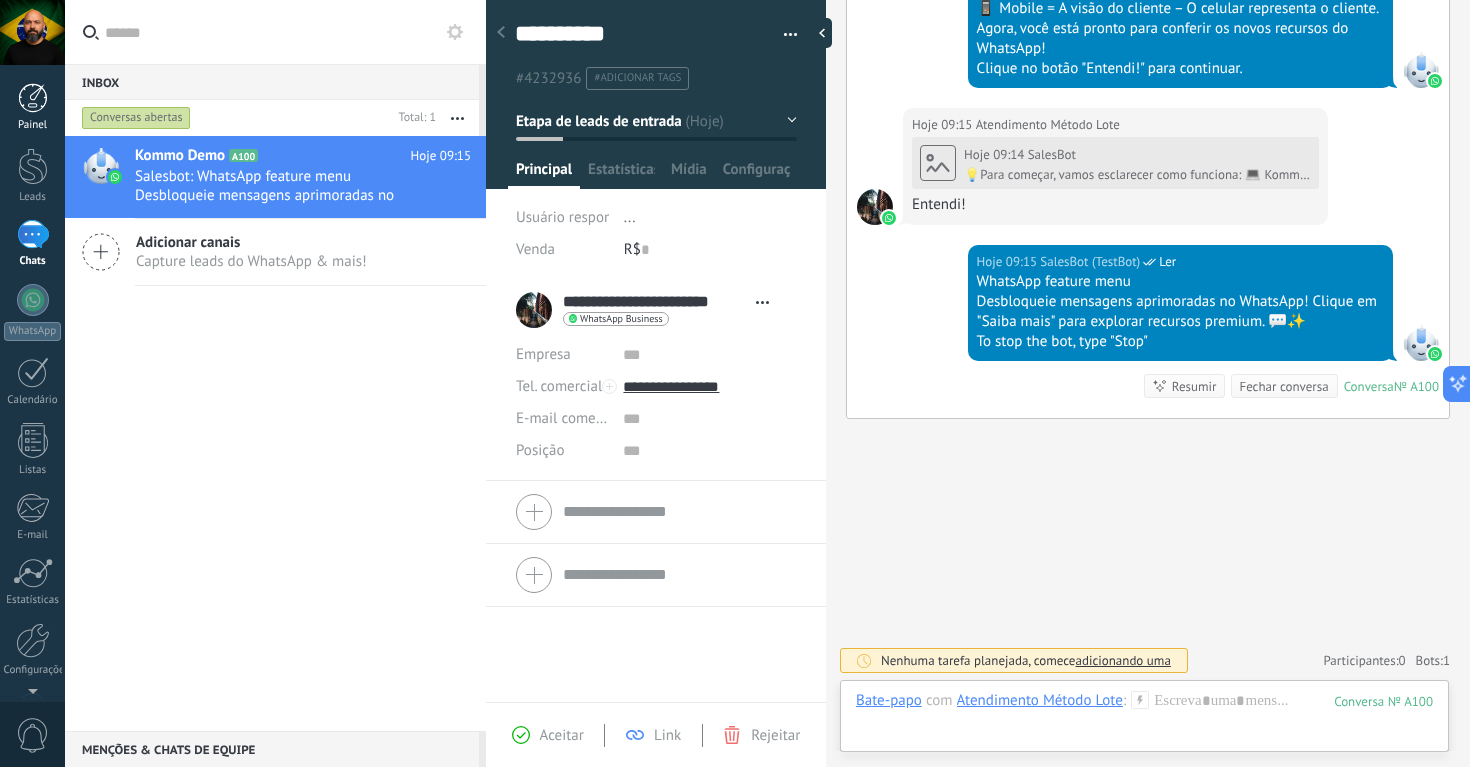 click on "Painel" at bounding box center (33, 125) 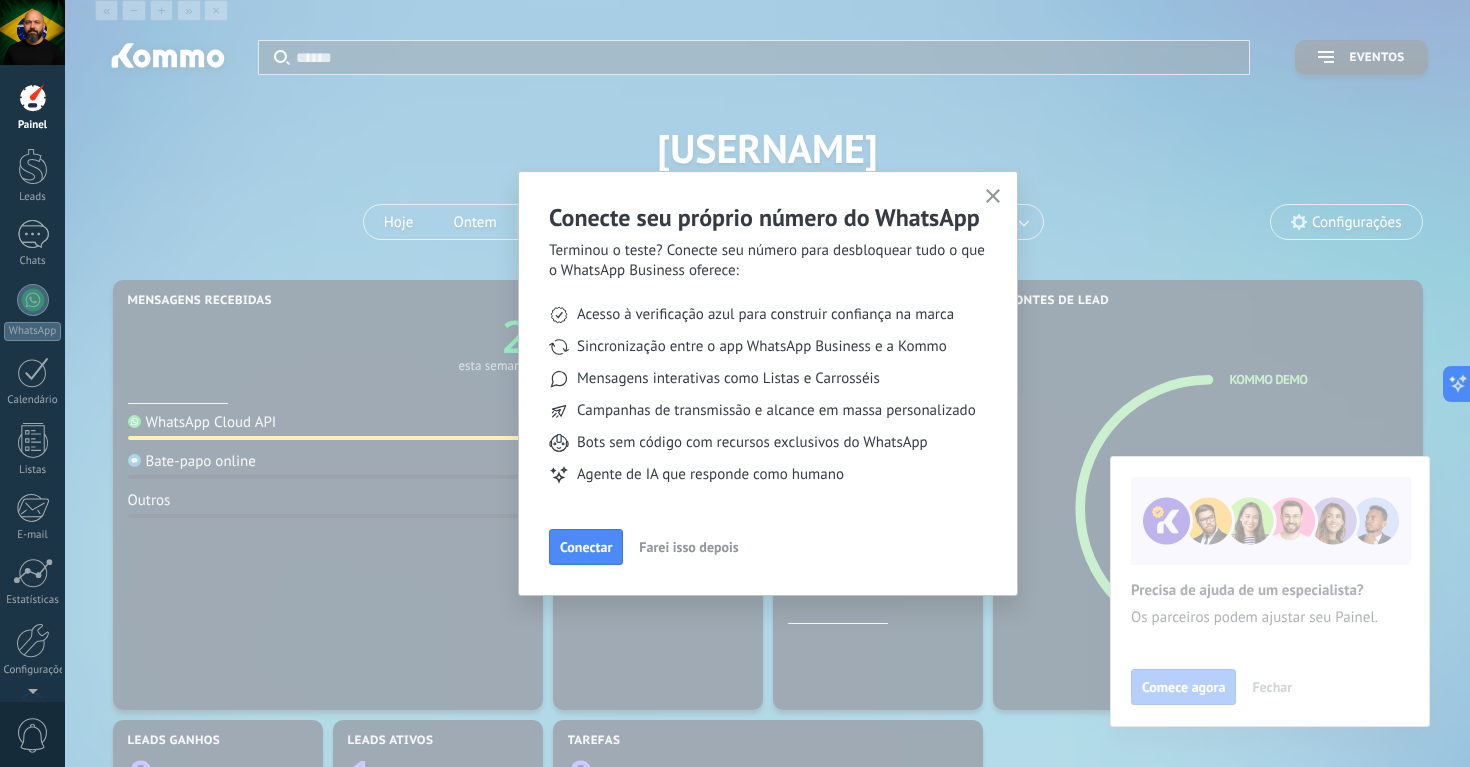 click at bounding box center (993, 196) 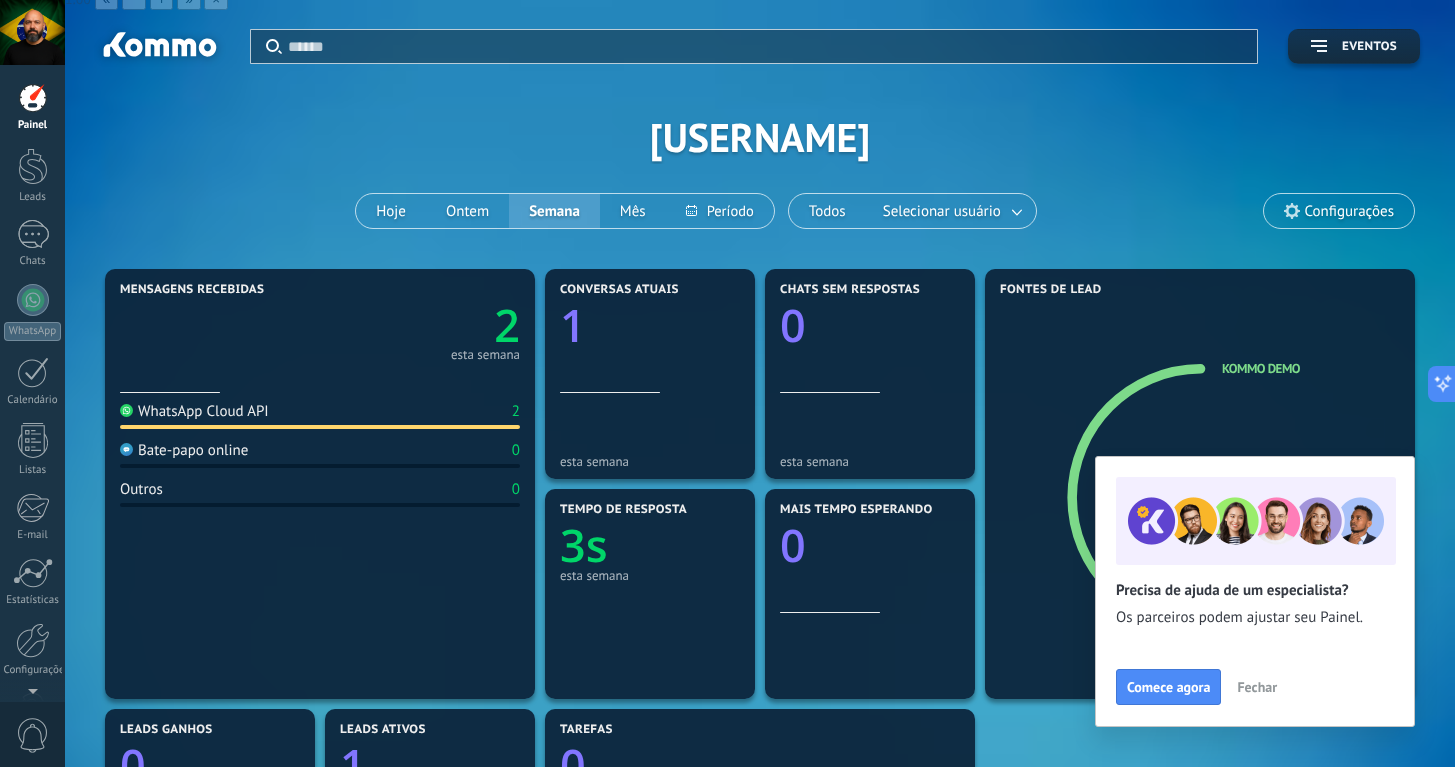 scroll, scrollTop: 0, scrollLeft: 0, axis: both 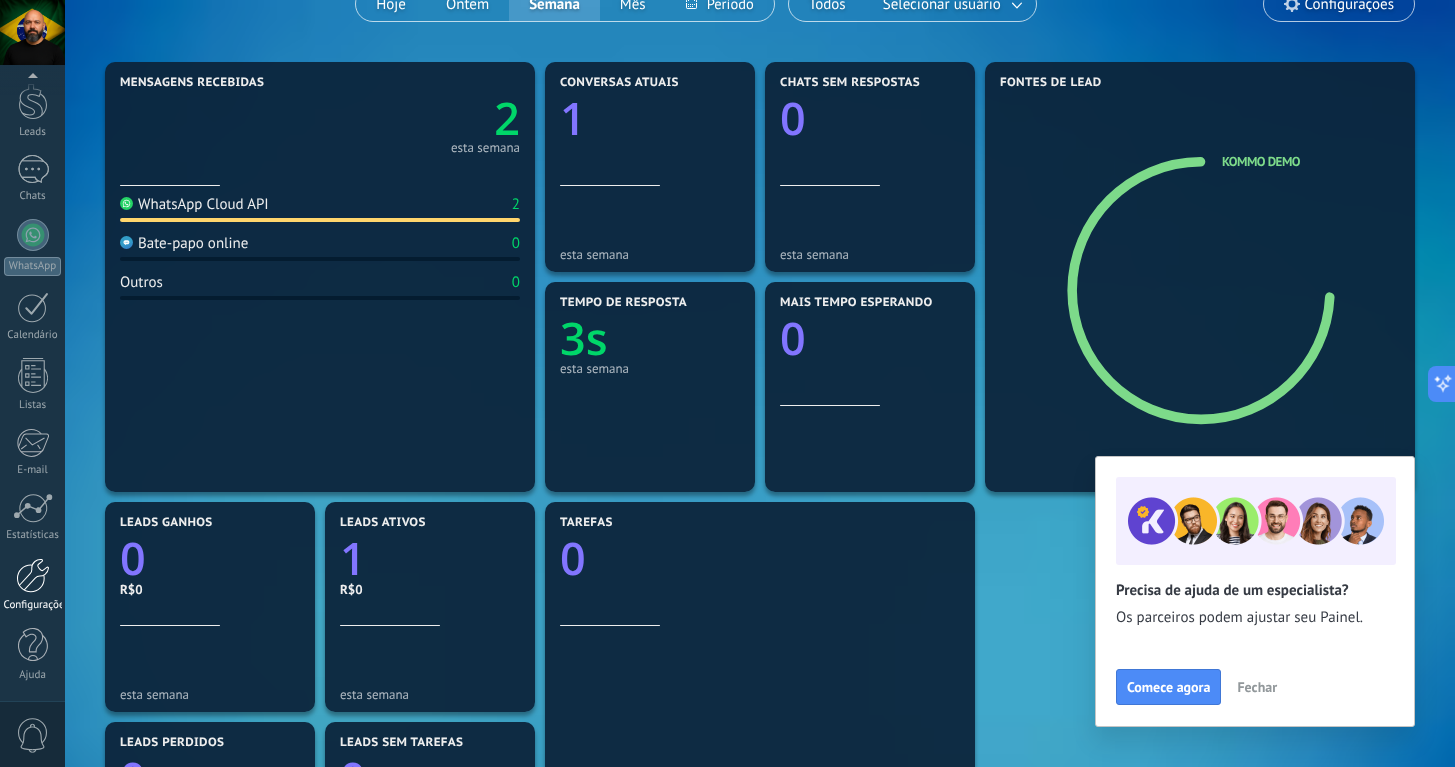 click at bounding box center (33, 575) 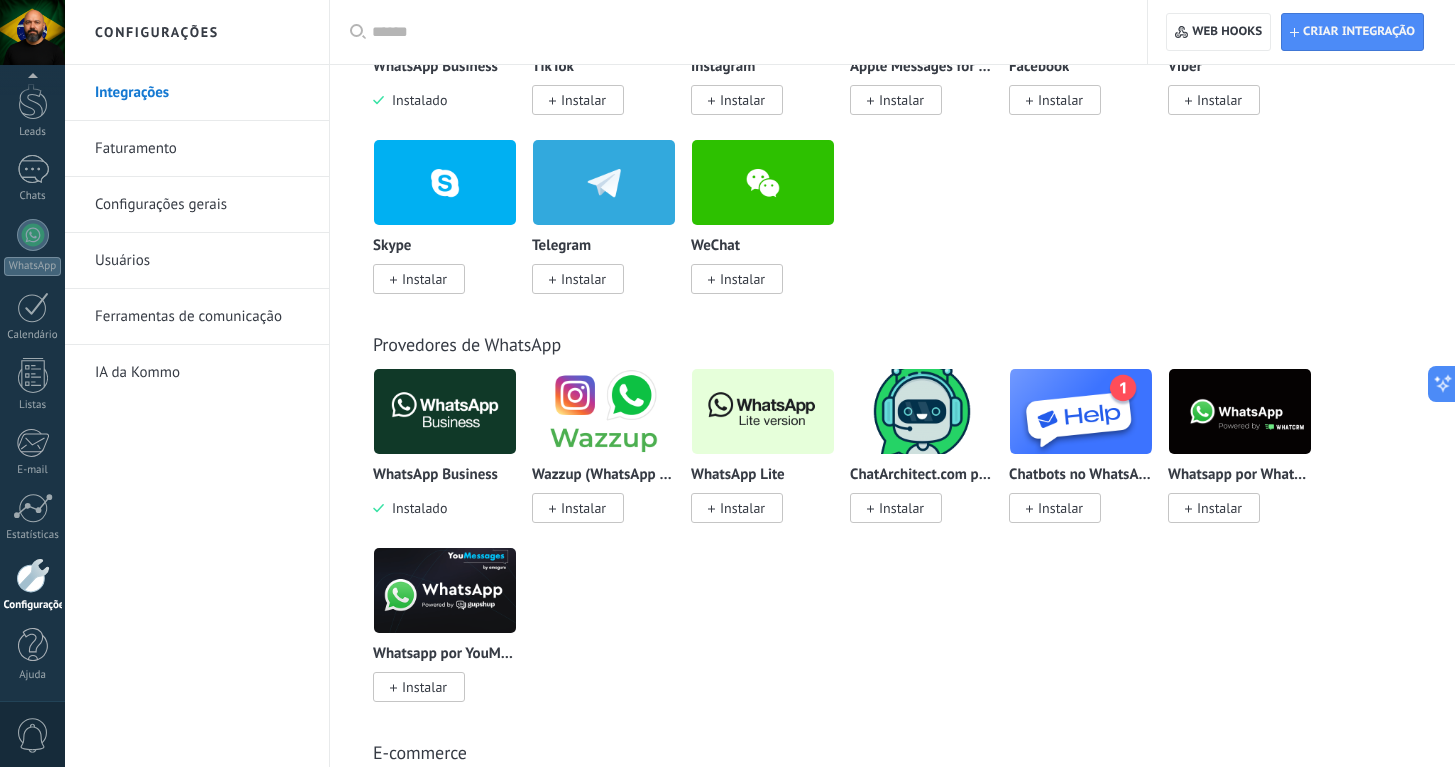 scroll, scrollTop: 557, scrollLeft: 0, axis: vertical 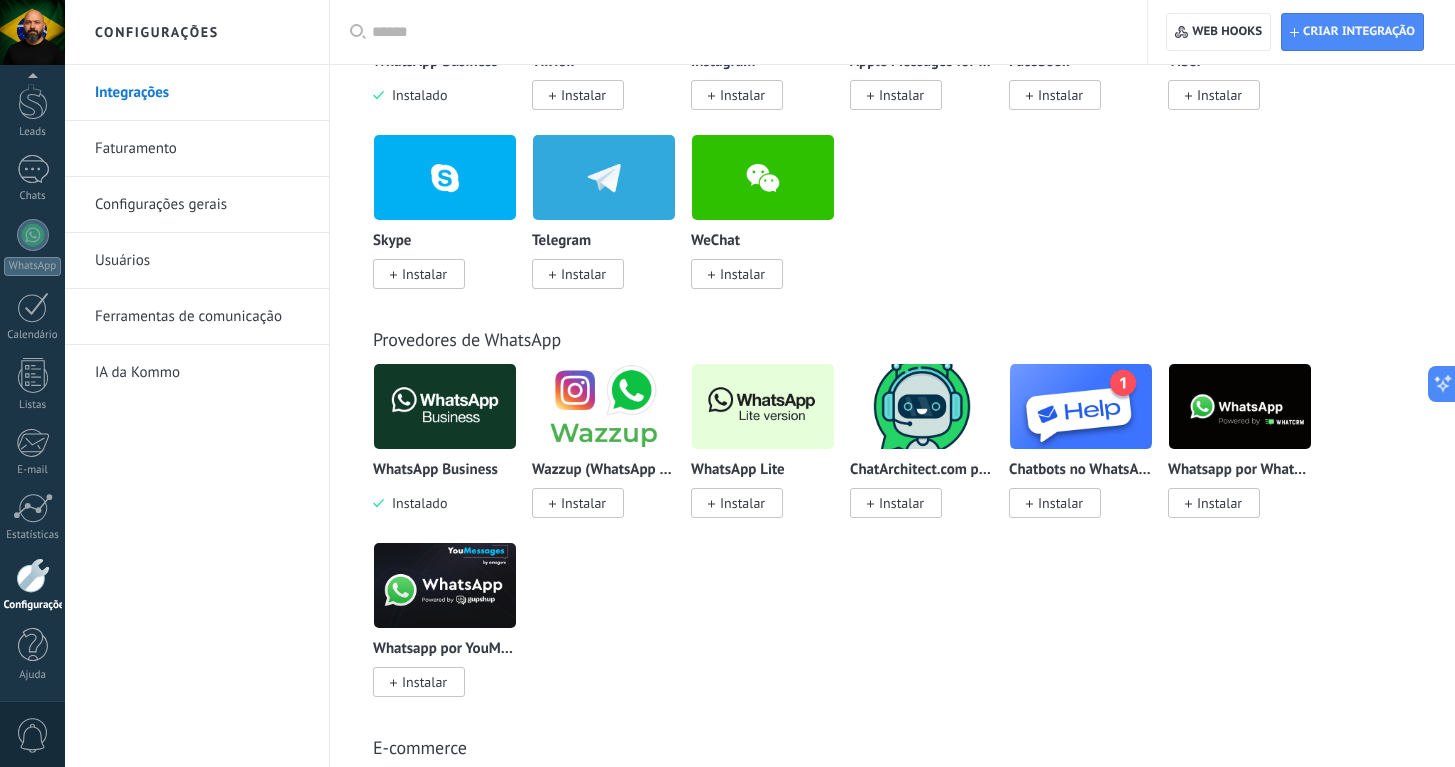 click on "Faturamento" at bounding box center (202, 149) 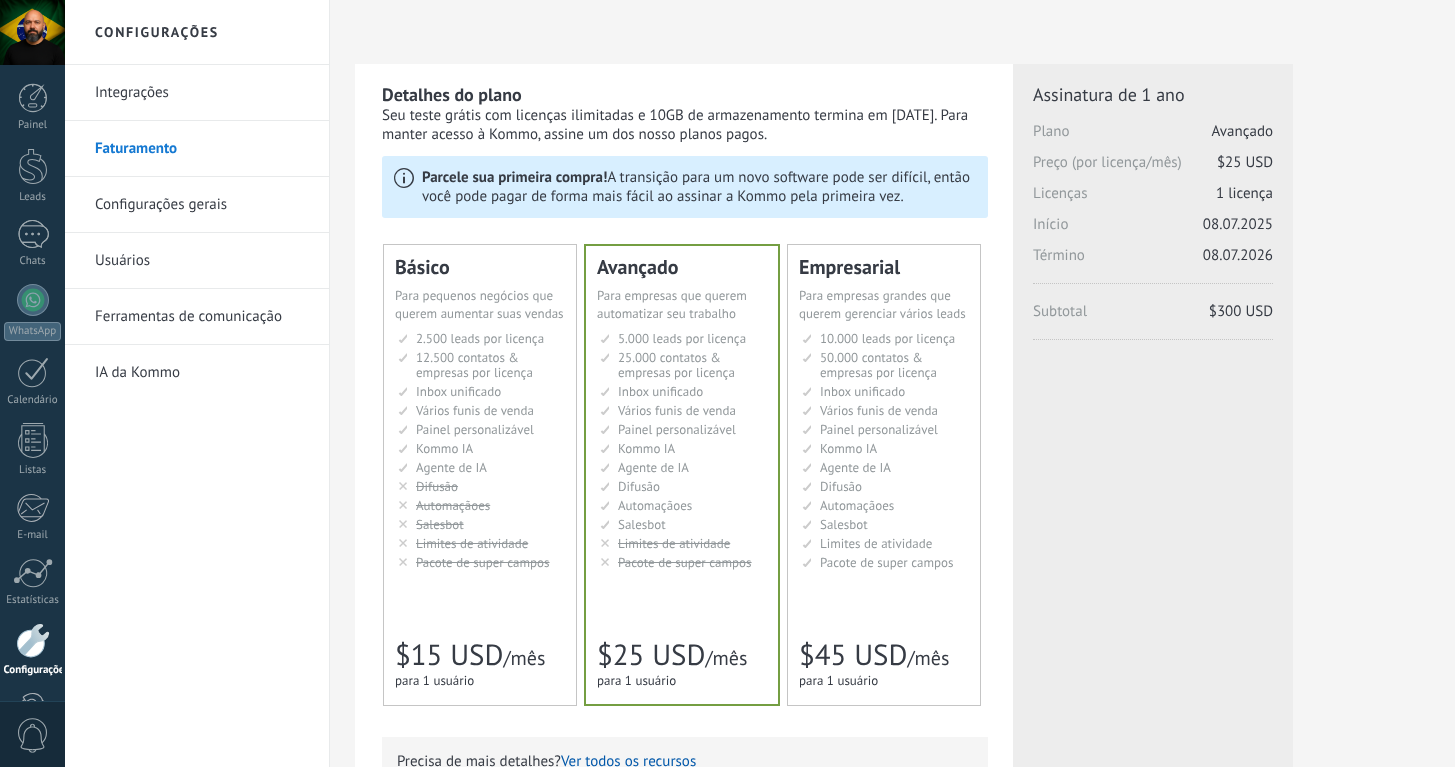 scroll, scrollTop: 100, scrollLeft: 0, axis: vertical 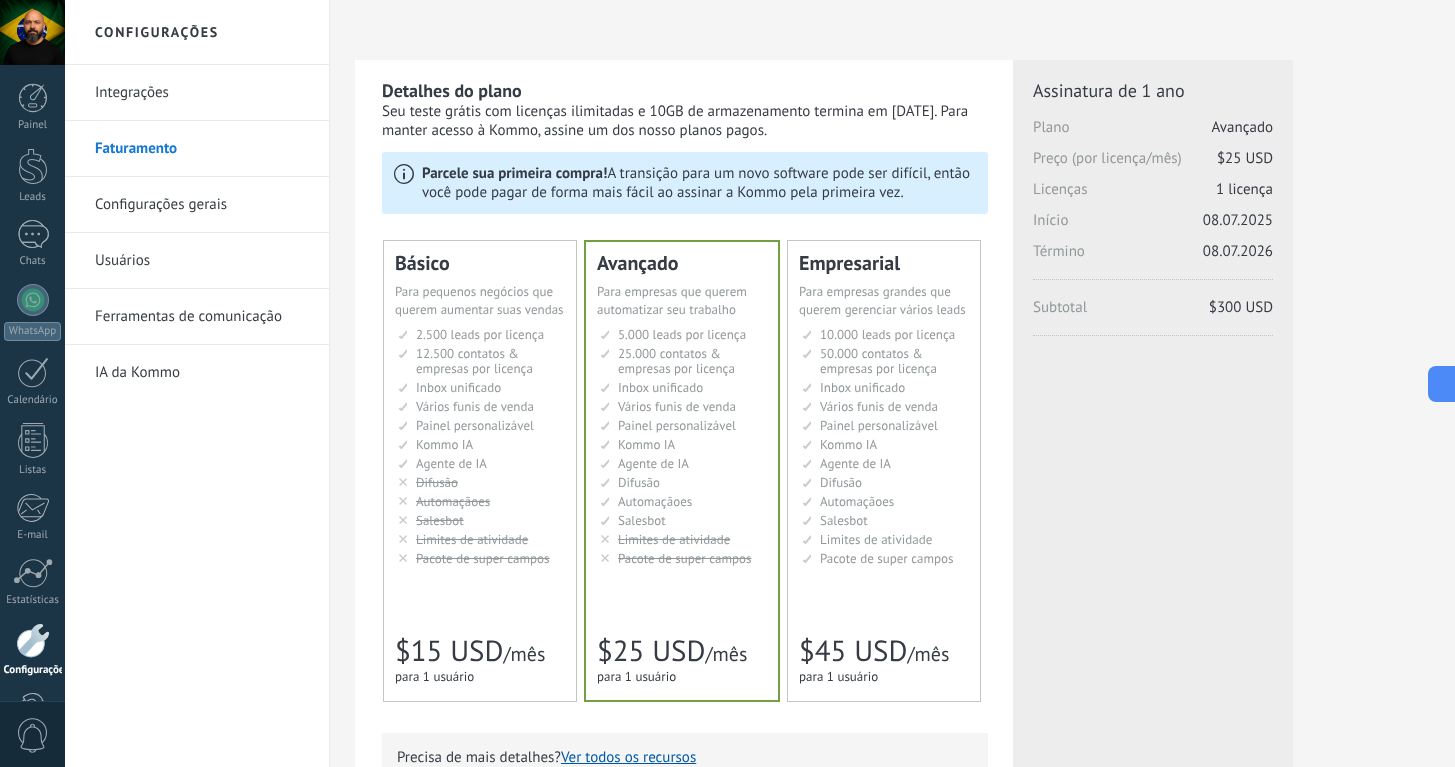 click on "Painel personalizável" at bounding box center (480, 334) 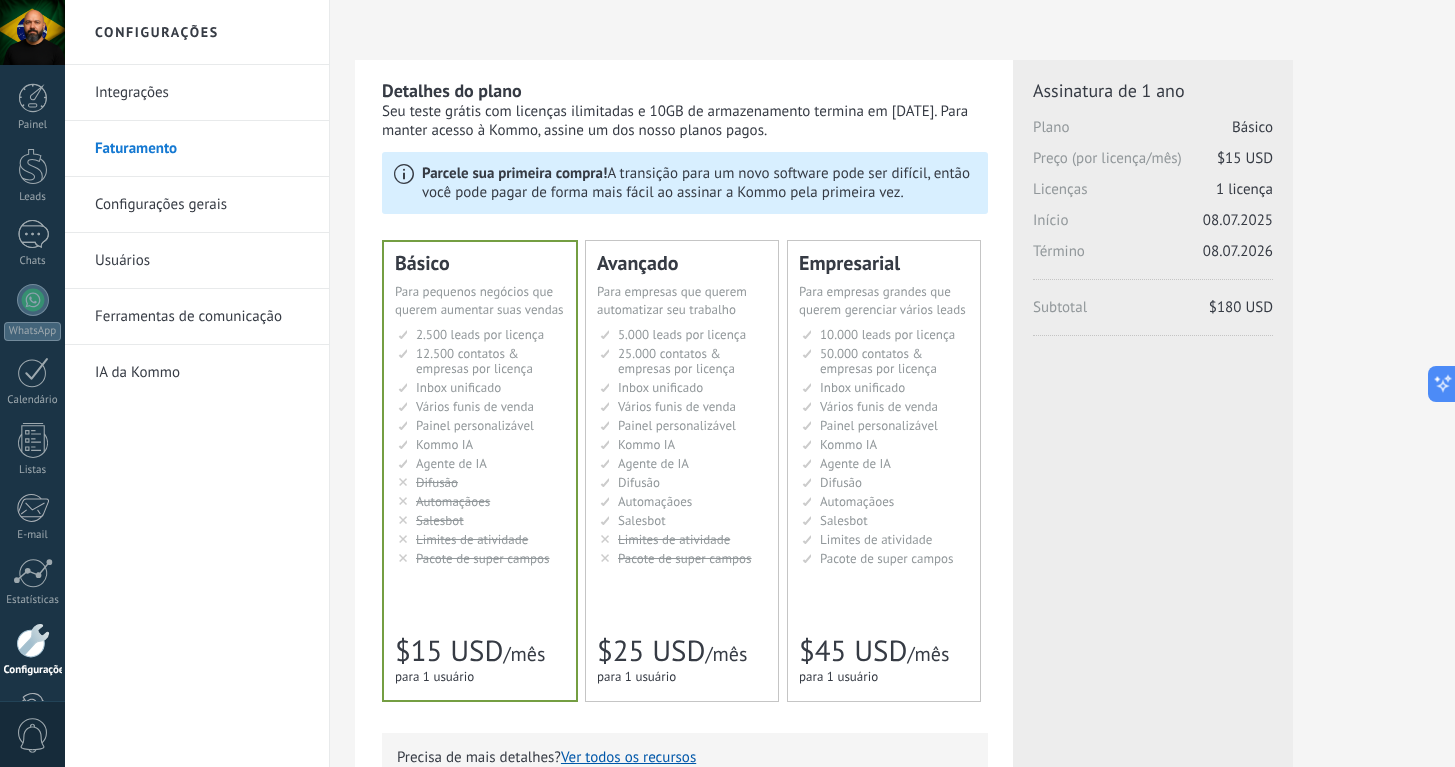 scroll, scrollTop: 591, scrollLeft: 0, axis: vertical 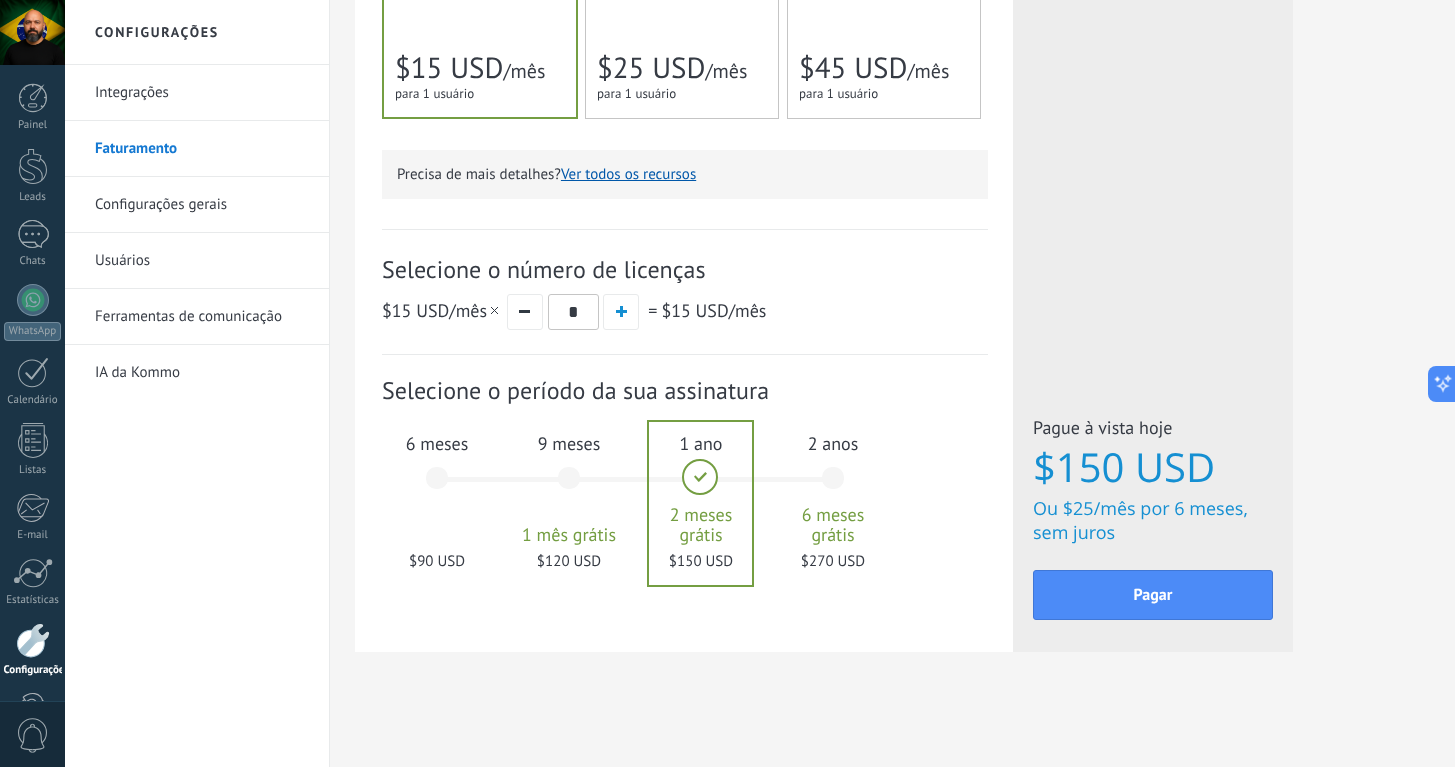 click on "6 meses
$90 USD" at bounding box center (437, 487) 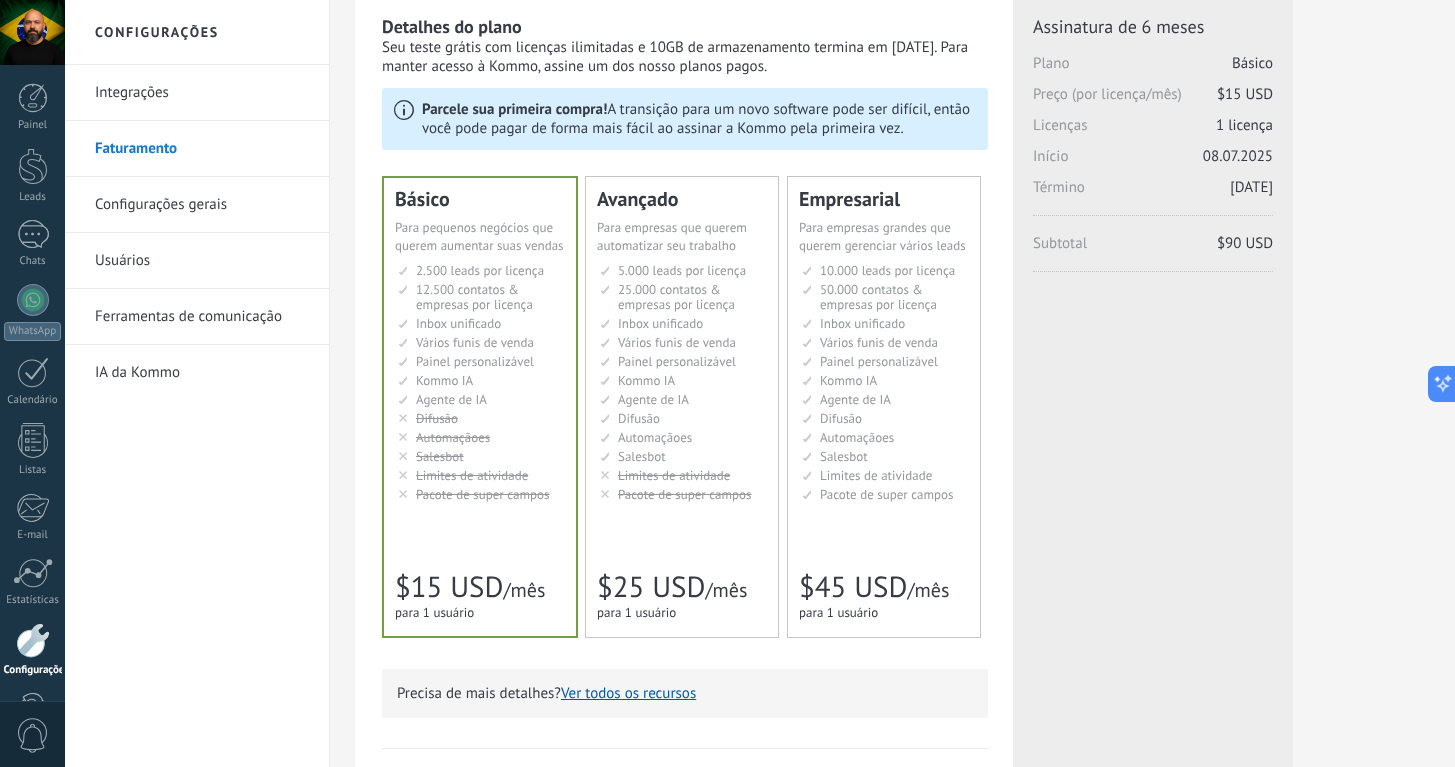 scroll, scrollTop: 0, scrollLeft: 0, axis: both 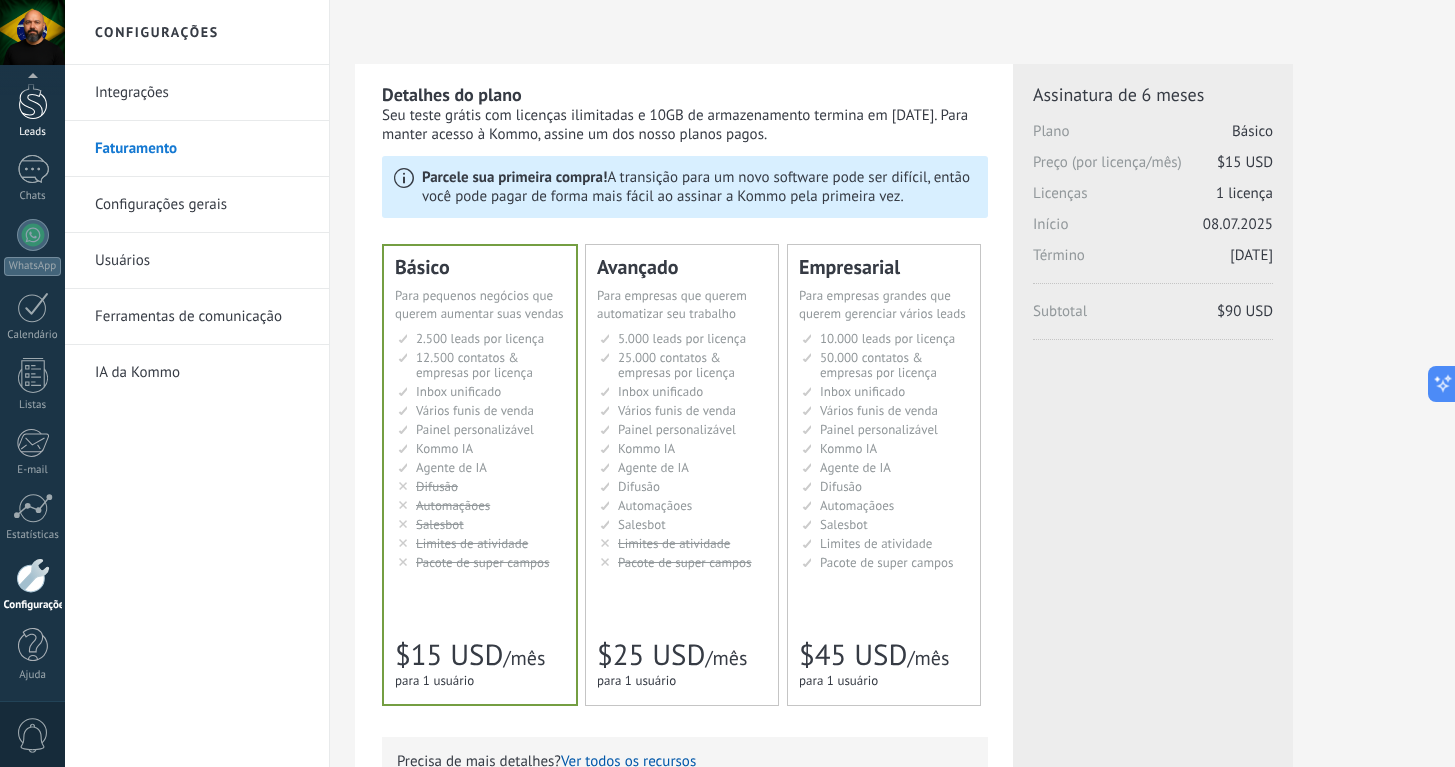 click on "Leads" at bounding box center (32, 111) 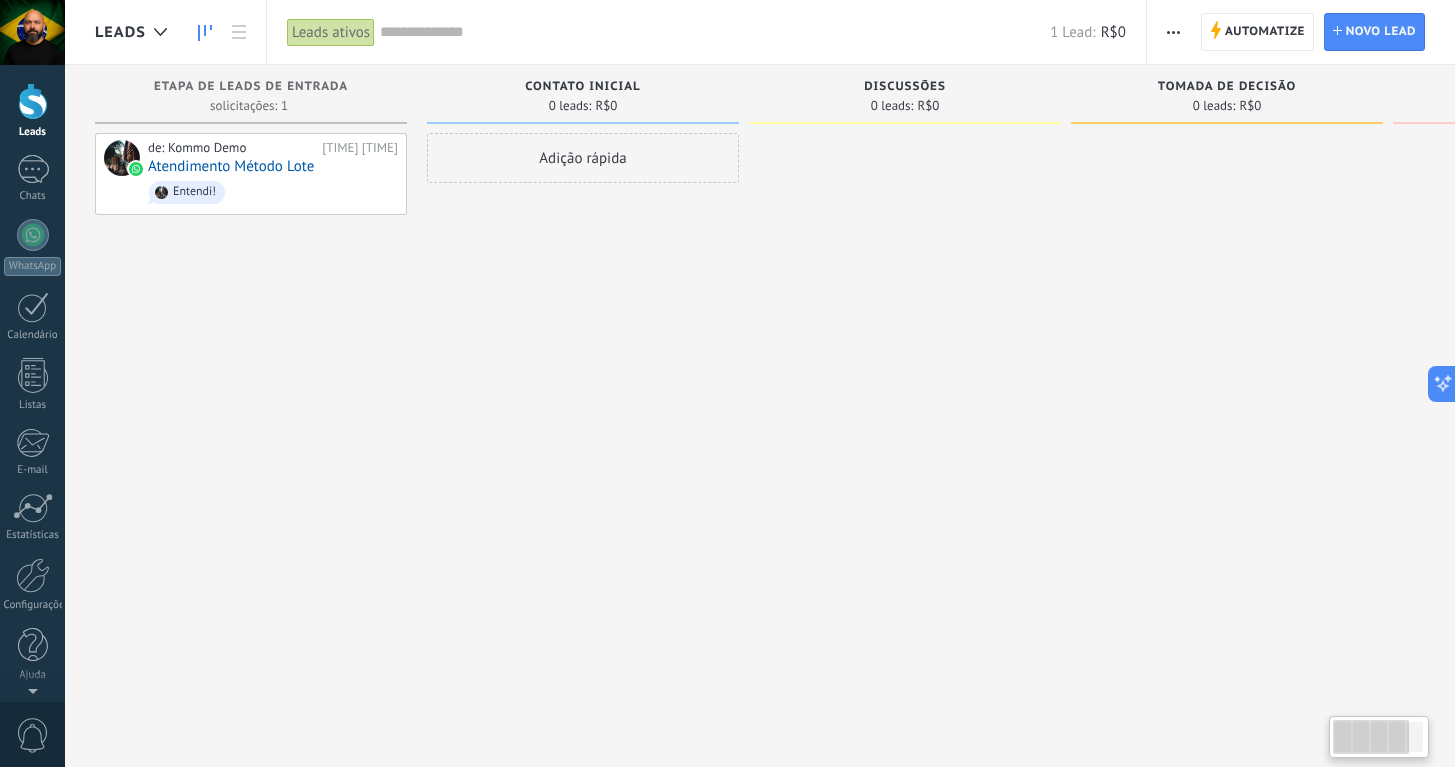 scroll, scrollTop: 0, scrollLeft: 0, axis: both 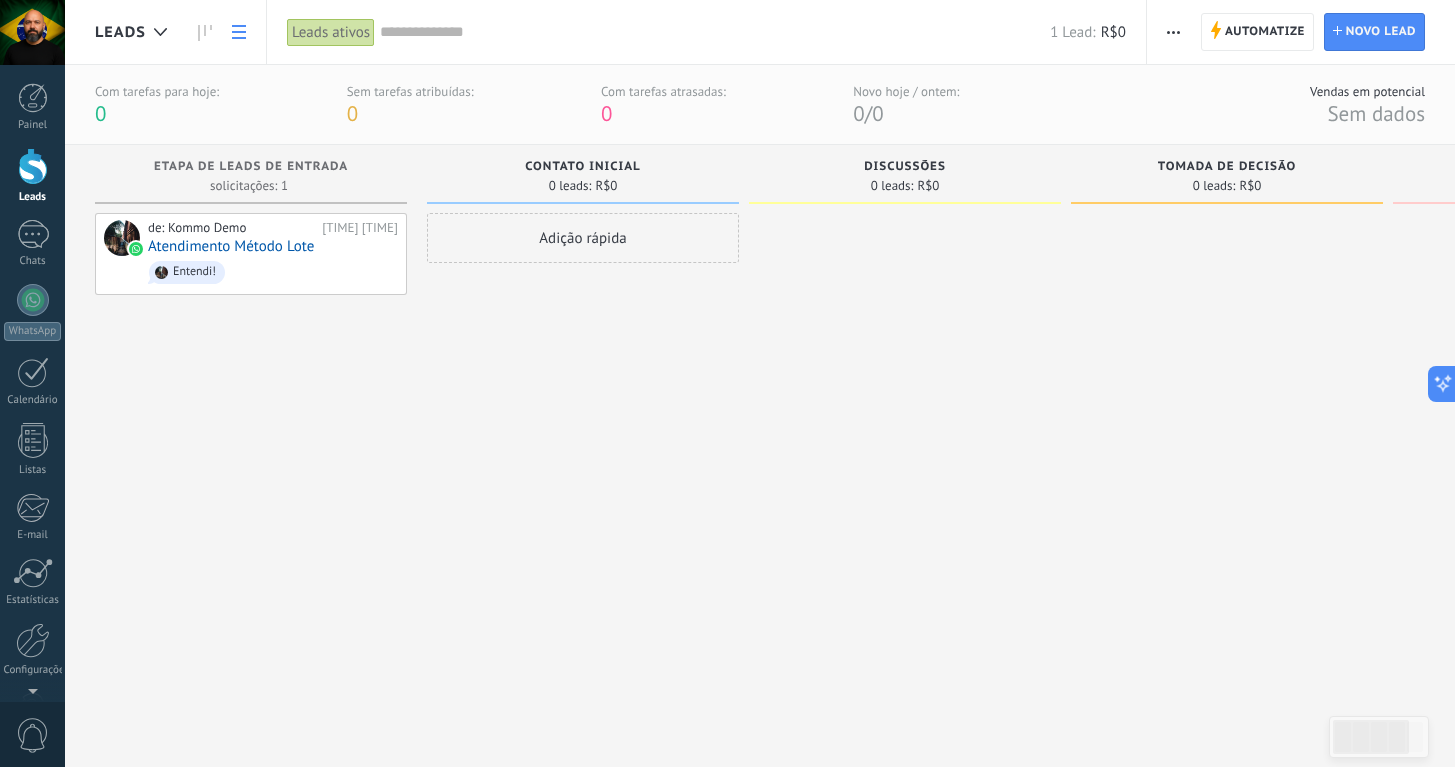 click at bounding box center [239, 32] 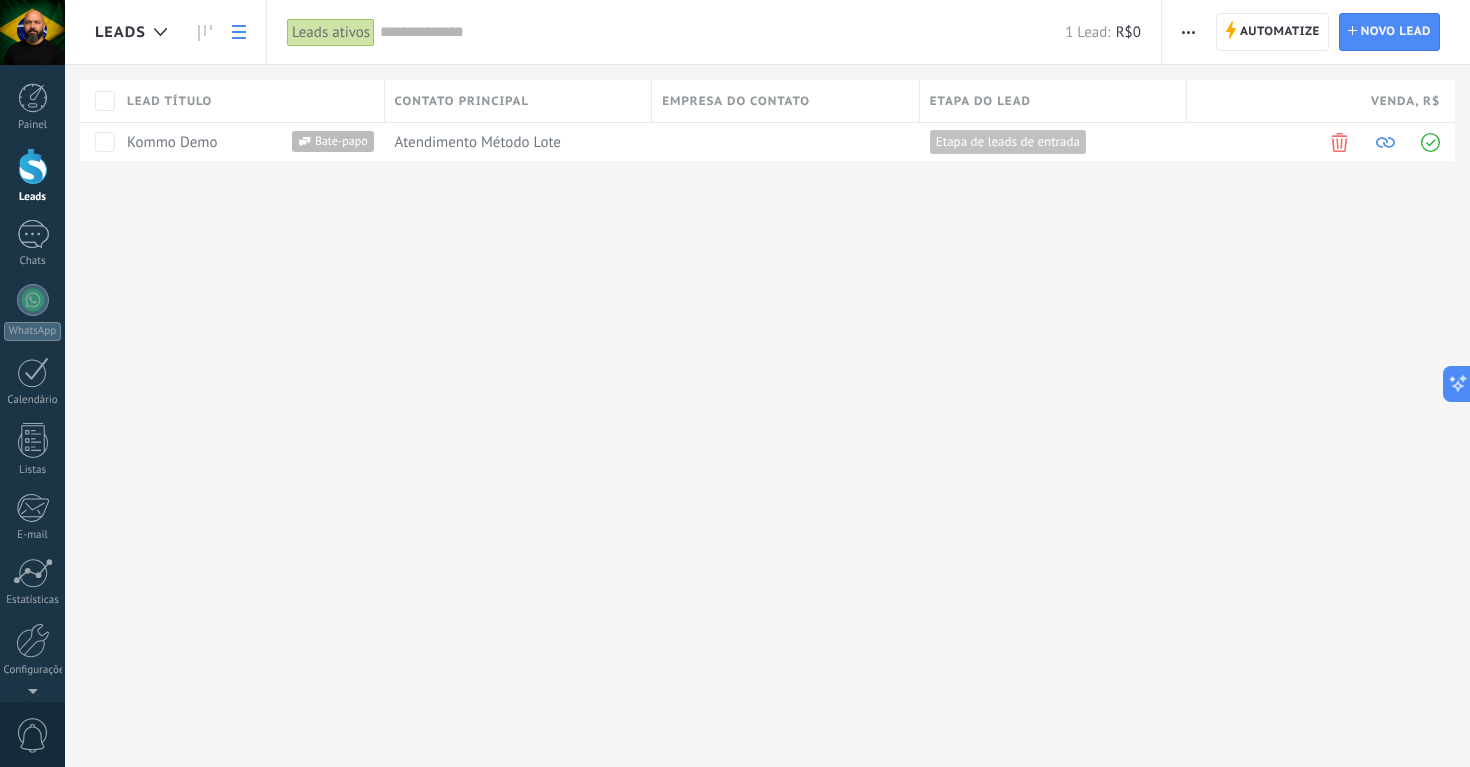 click at bounding box center (205, 33) 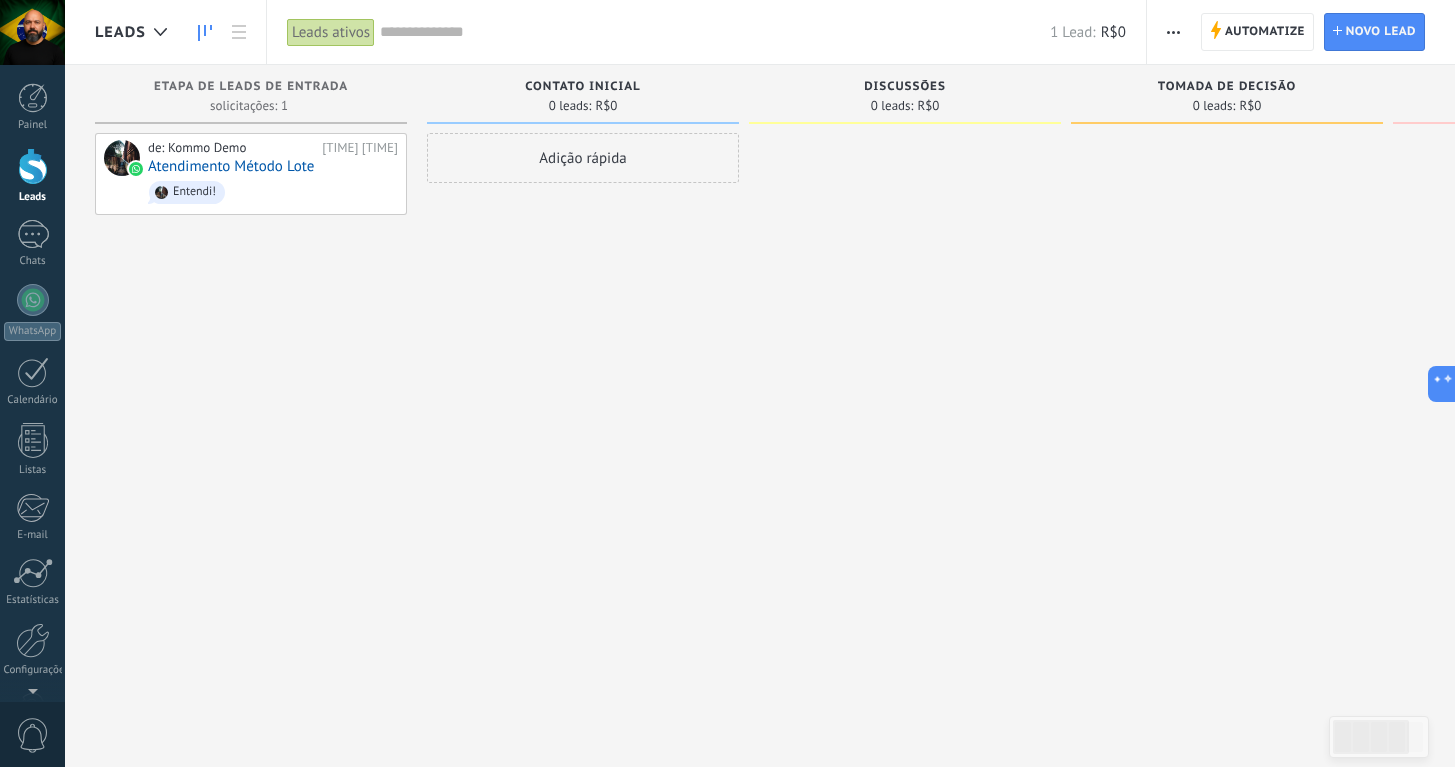 click on "Adição rápida" at bounding box center (583, 386) 